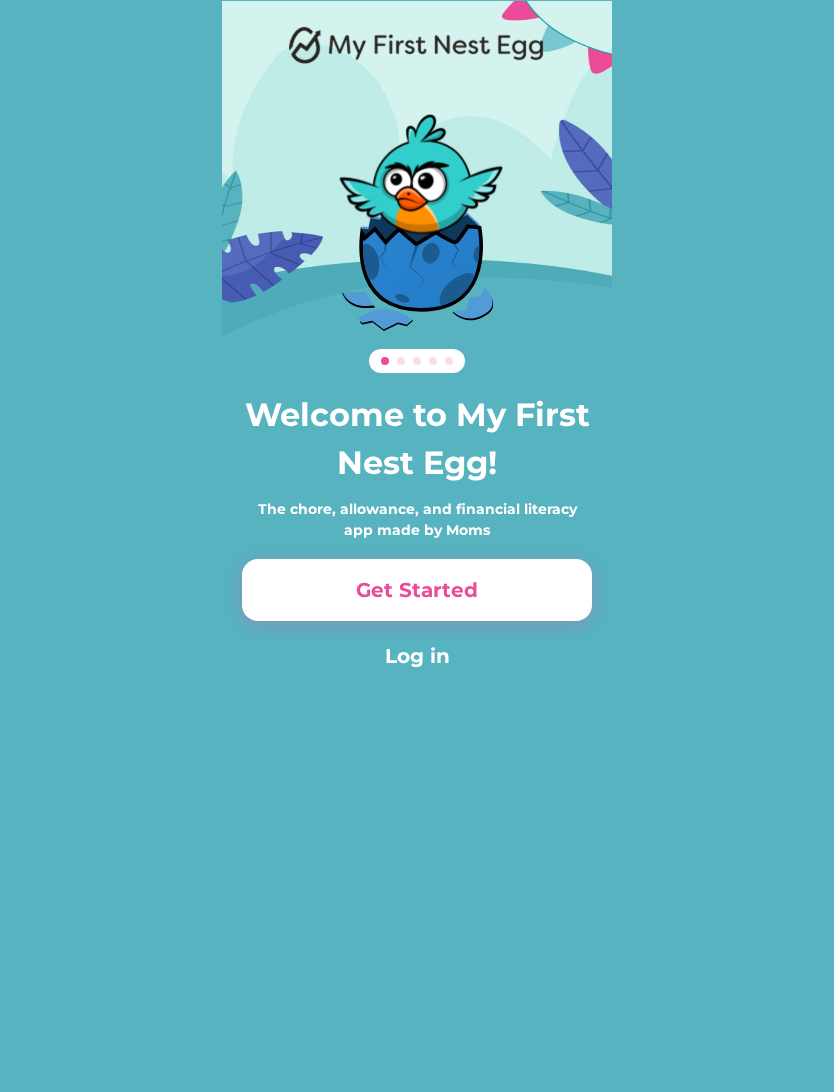 scroll, scrollTop: 0, scrollLeft: 0, axis: both 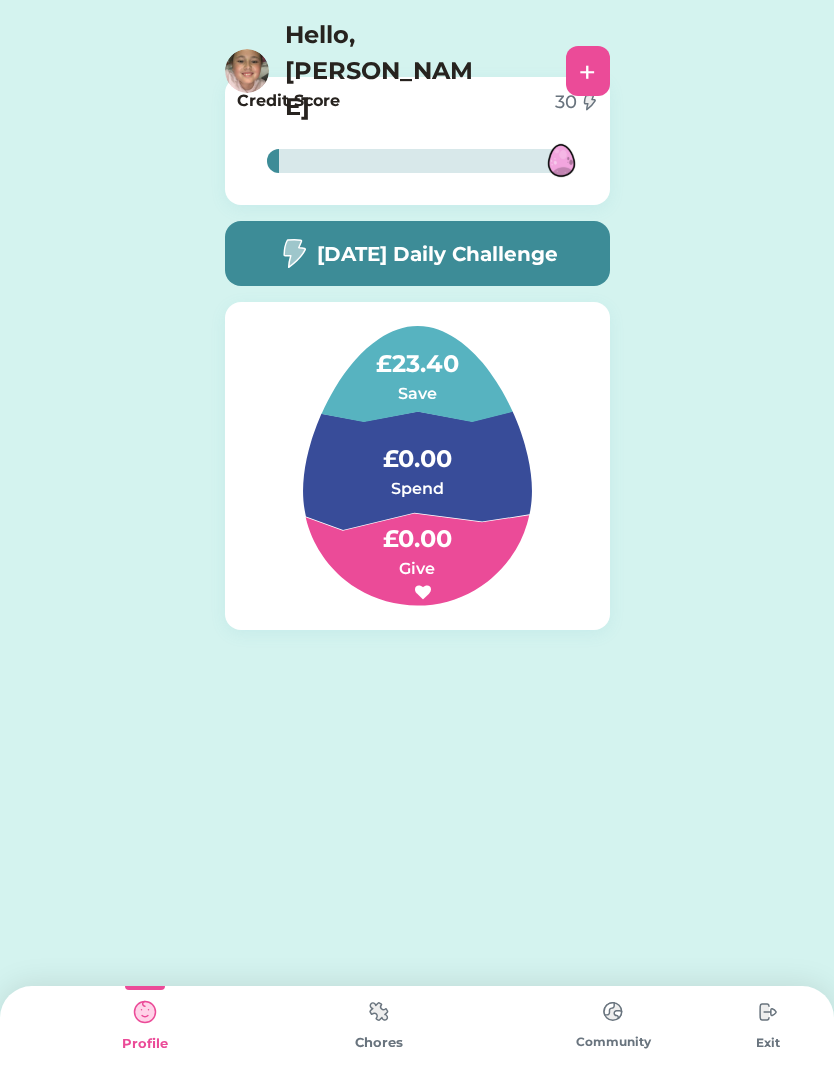 click on "Chores" at bounding box center (379, 1039) 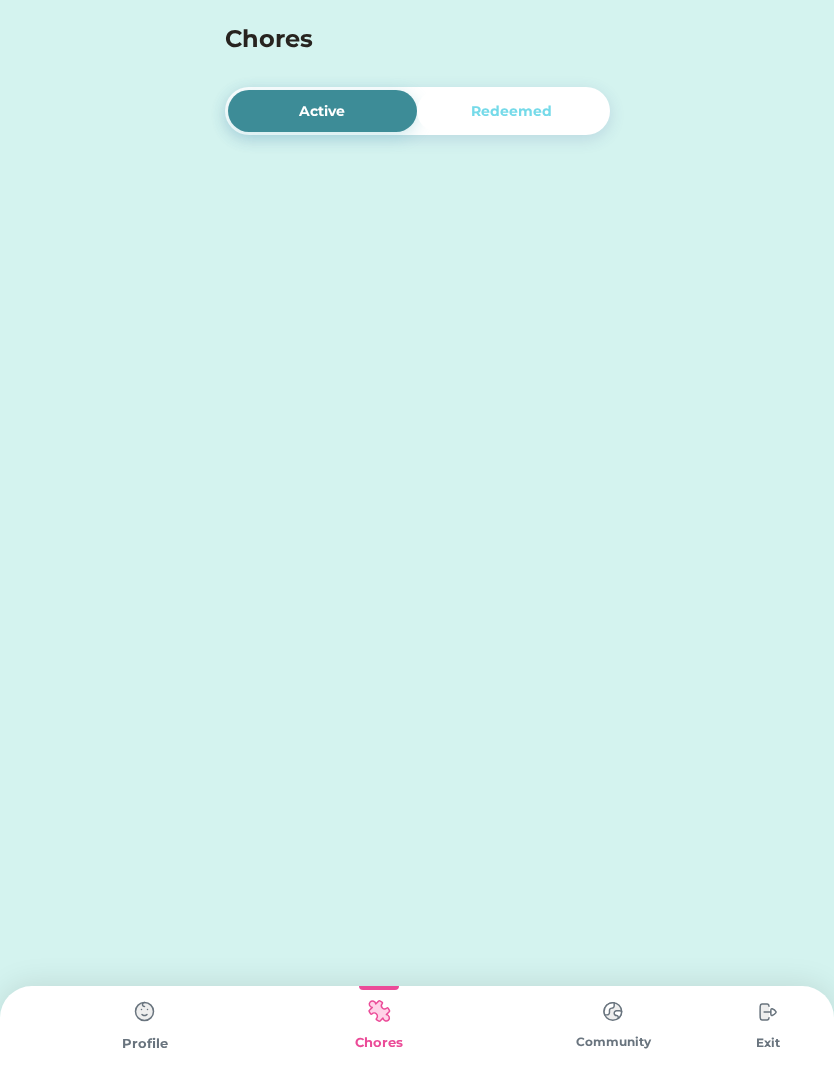 click on "Chores" at bounding box center [379, 1039] 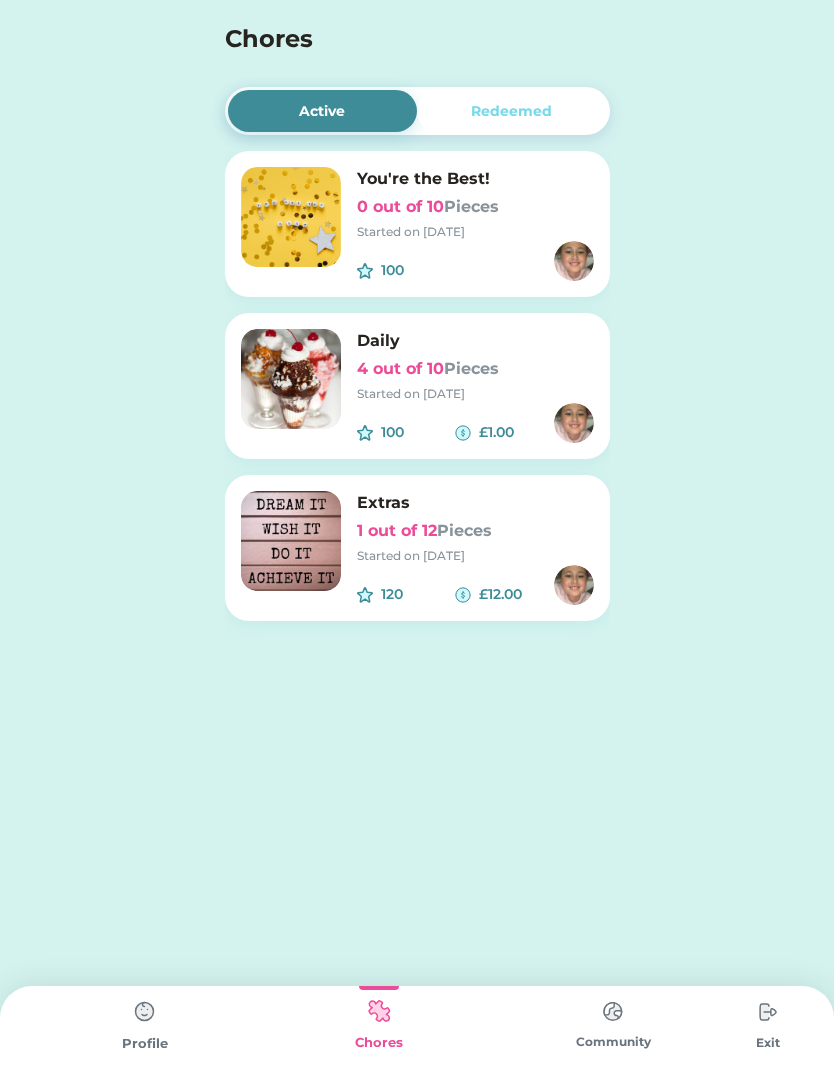 click on "Started on [DATE]" at bounding box center [475, 394] 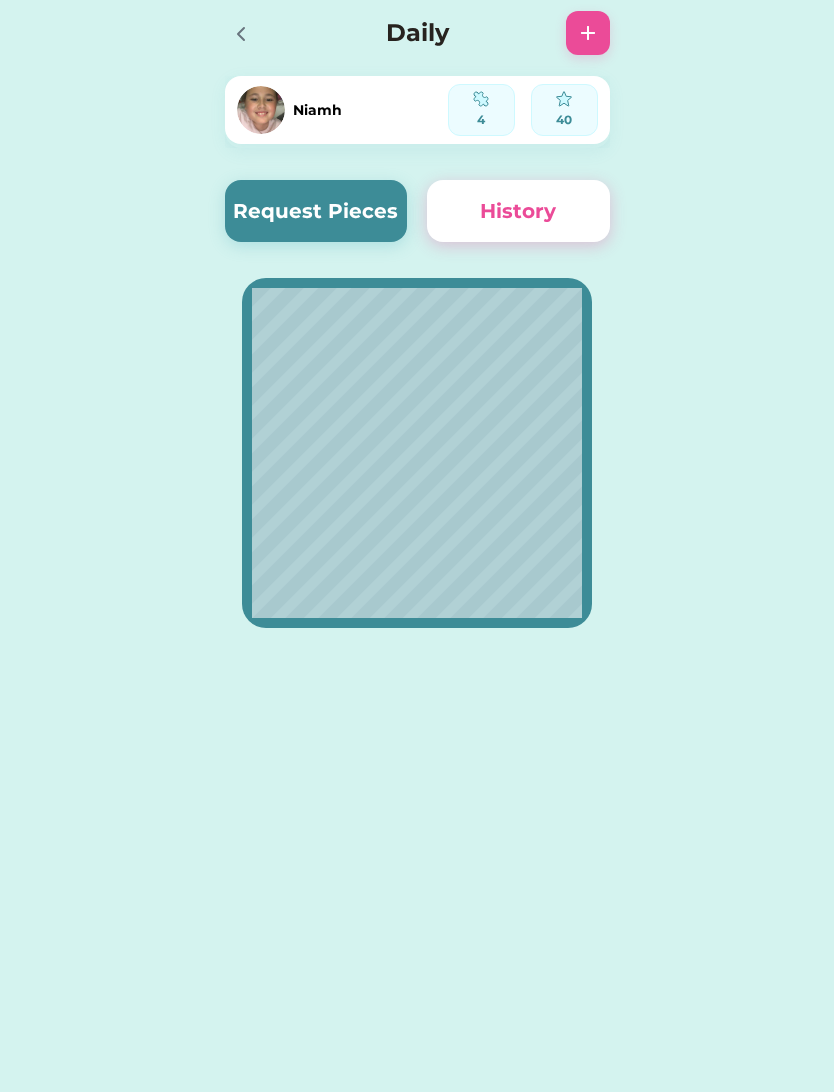 click on "Request Pieces" at bounding box center (316, 211) 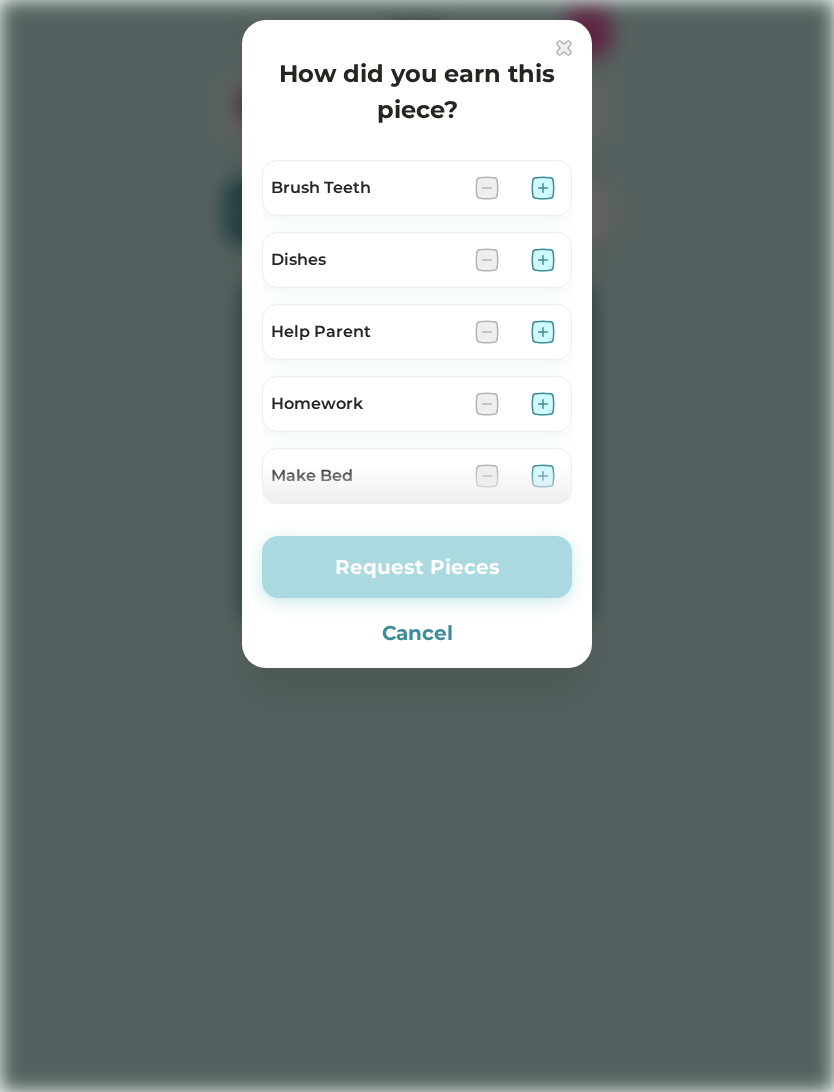 scroll, scrollTop: 0, scrollLeft: 0, axis: both 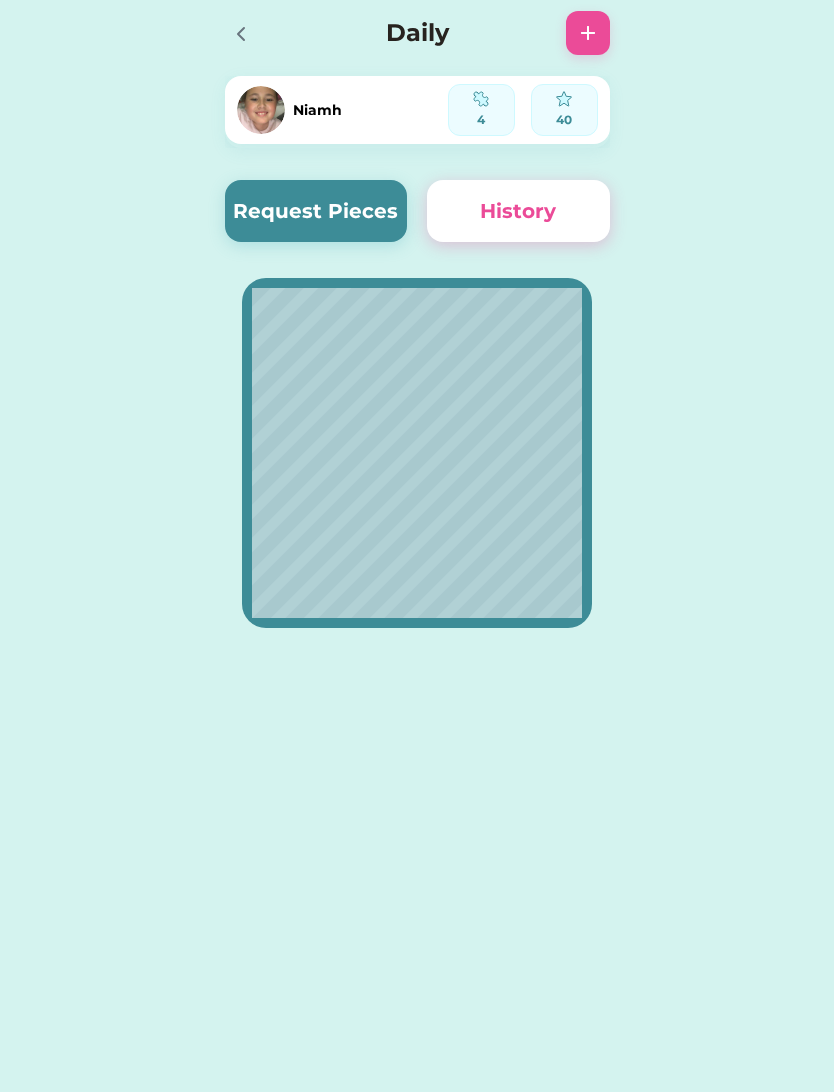 click on "Request Pieces" at bounding box center [316, 211] 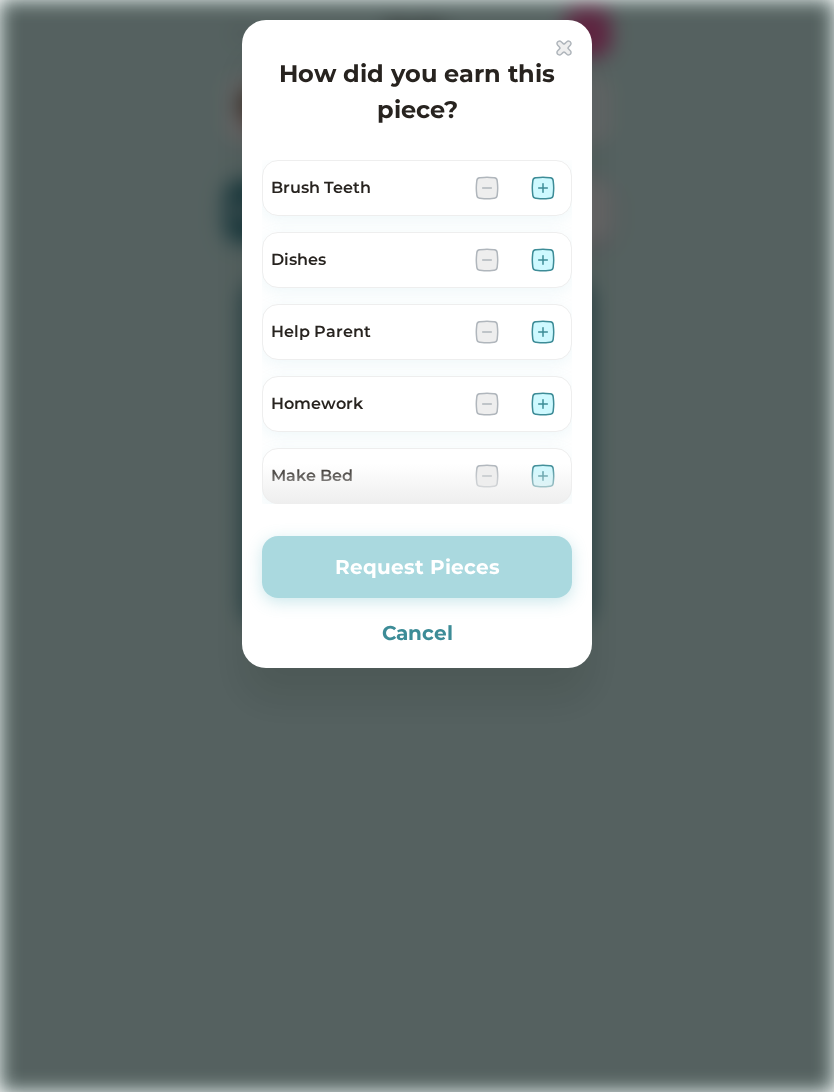 click at bounding box center [543, 260] 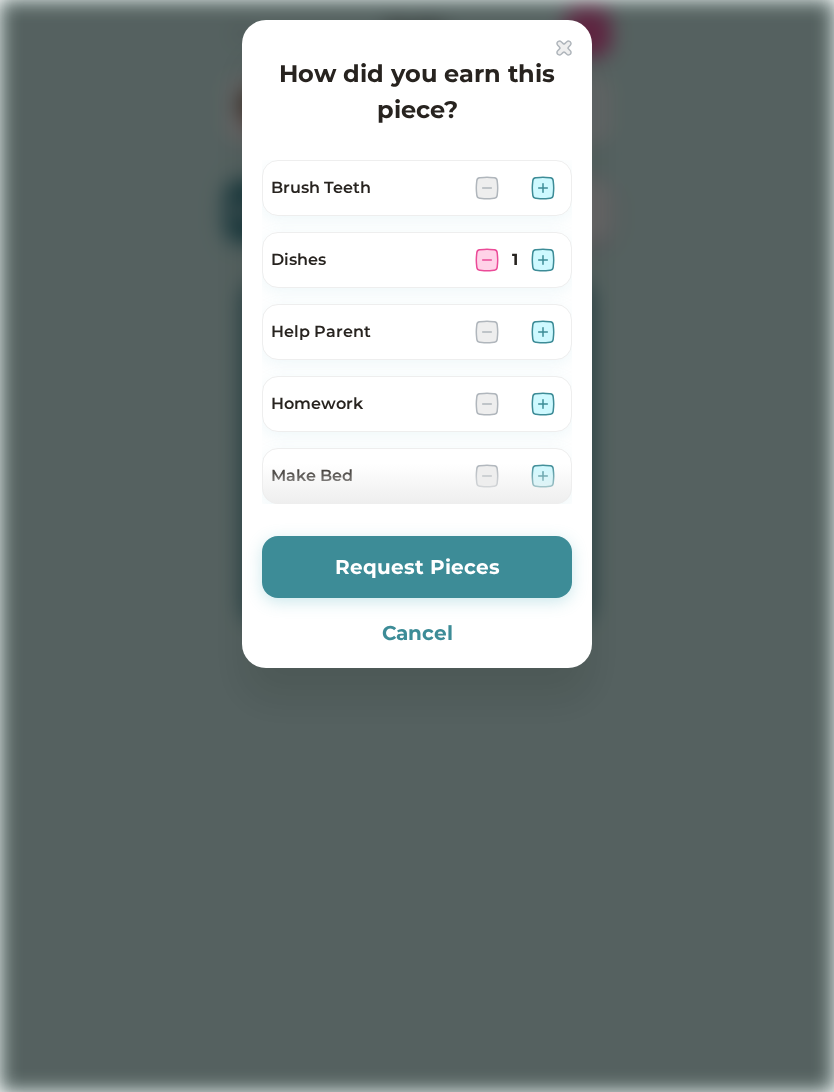 click at bounding box center [543, 332] 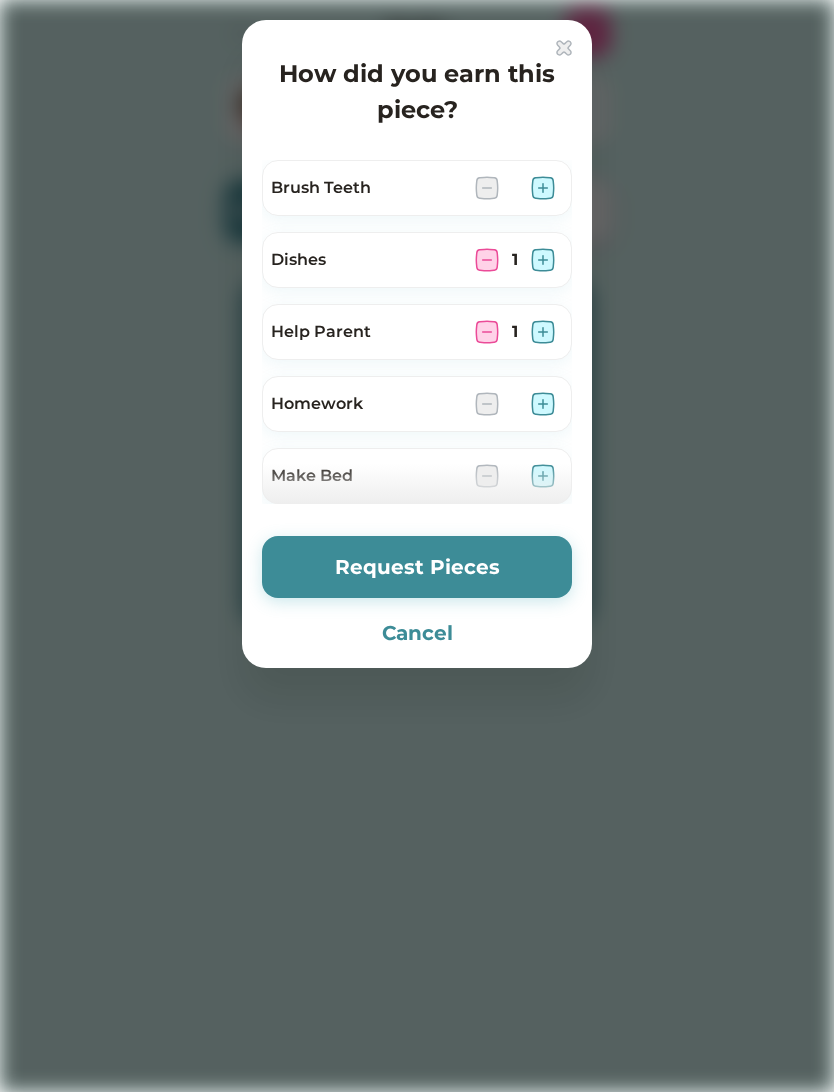 click on "Request Pieces" at bounding box center (417, 567) 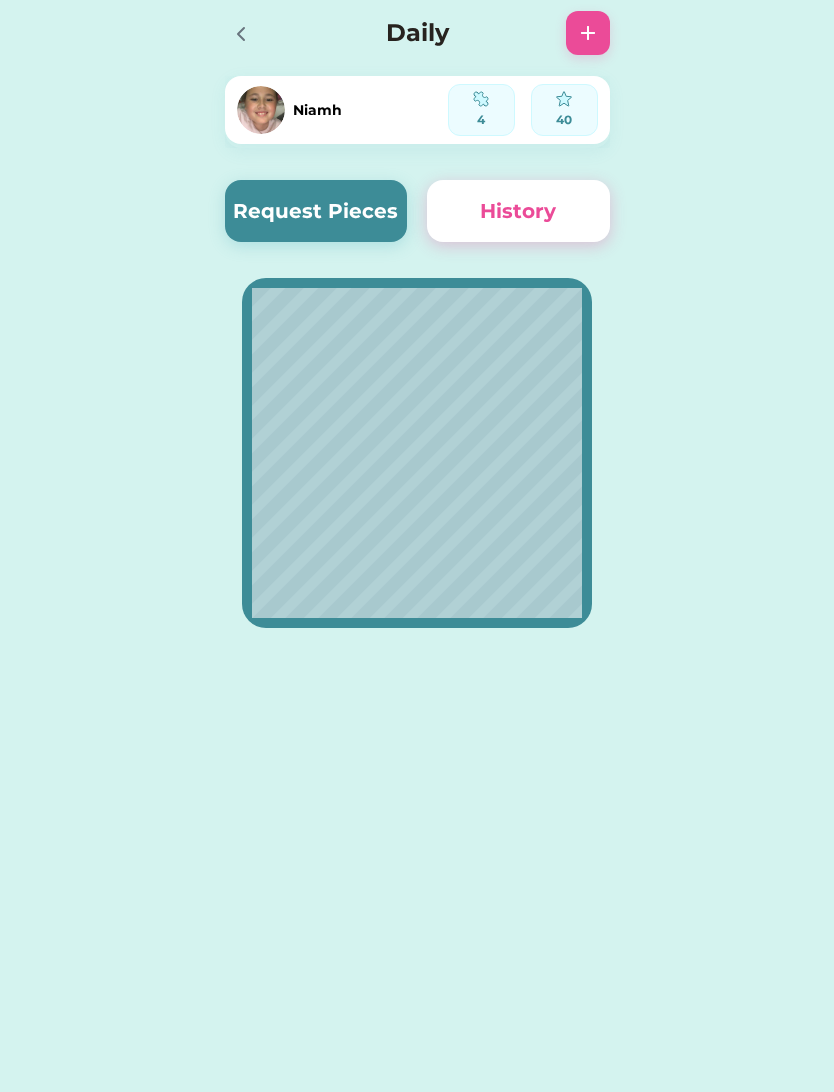 click at bounding box center (247, 33) 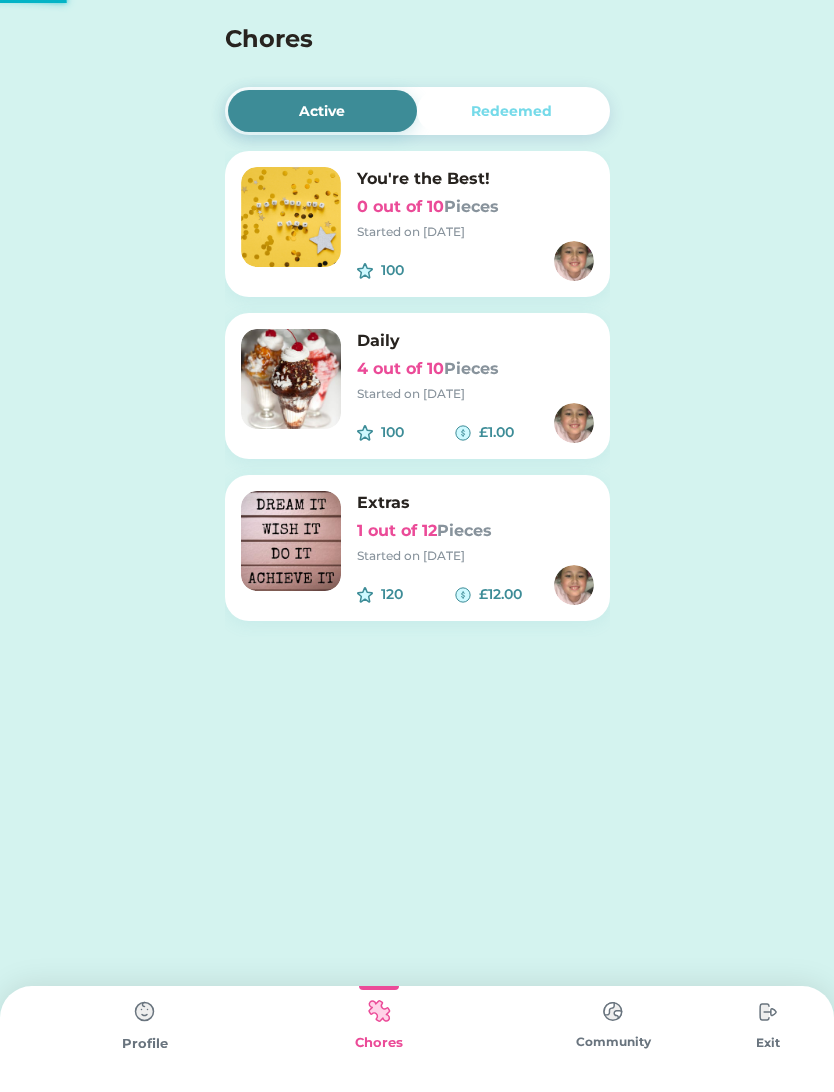 click on "Chores" at bounding box center [390, 39] 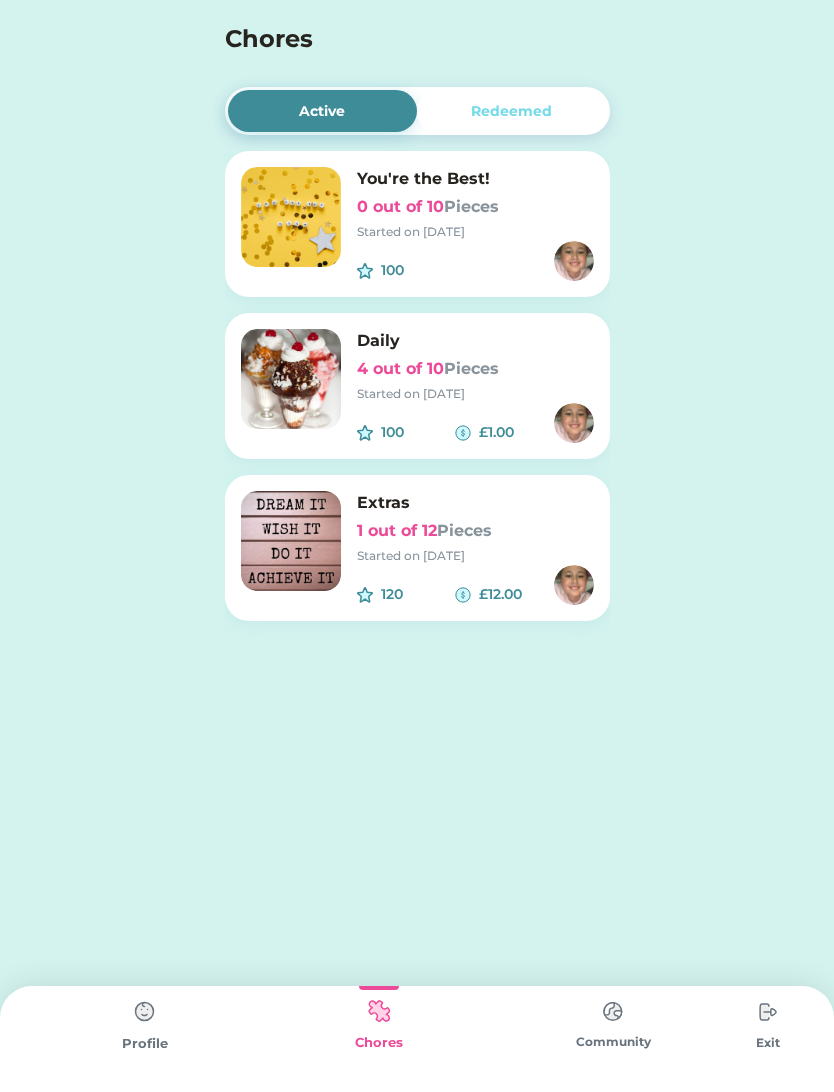 click on "Extras" at bounding box center (475, 503) 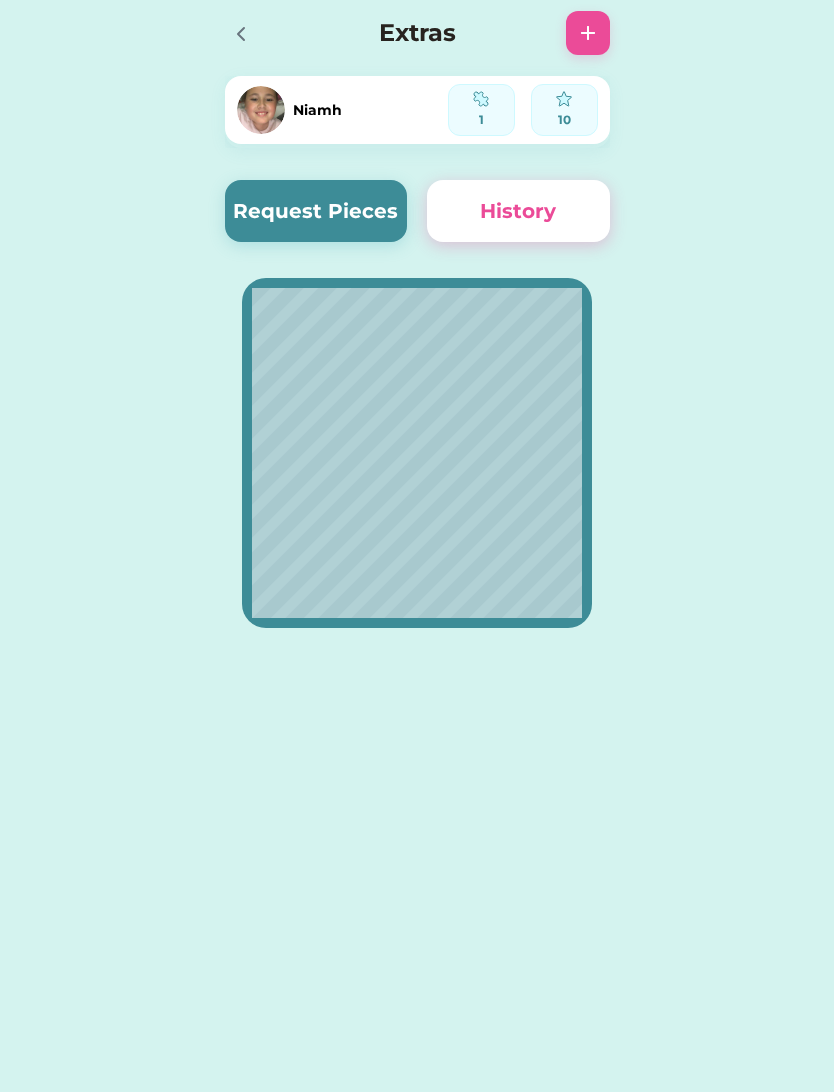 click on "Request Pieces" at bounding box center (316, 211) 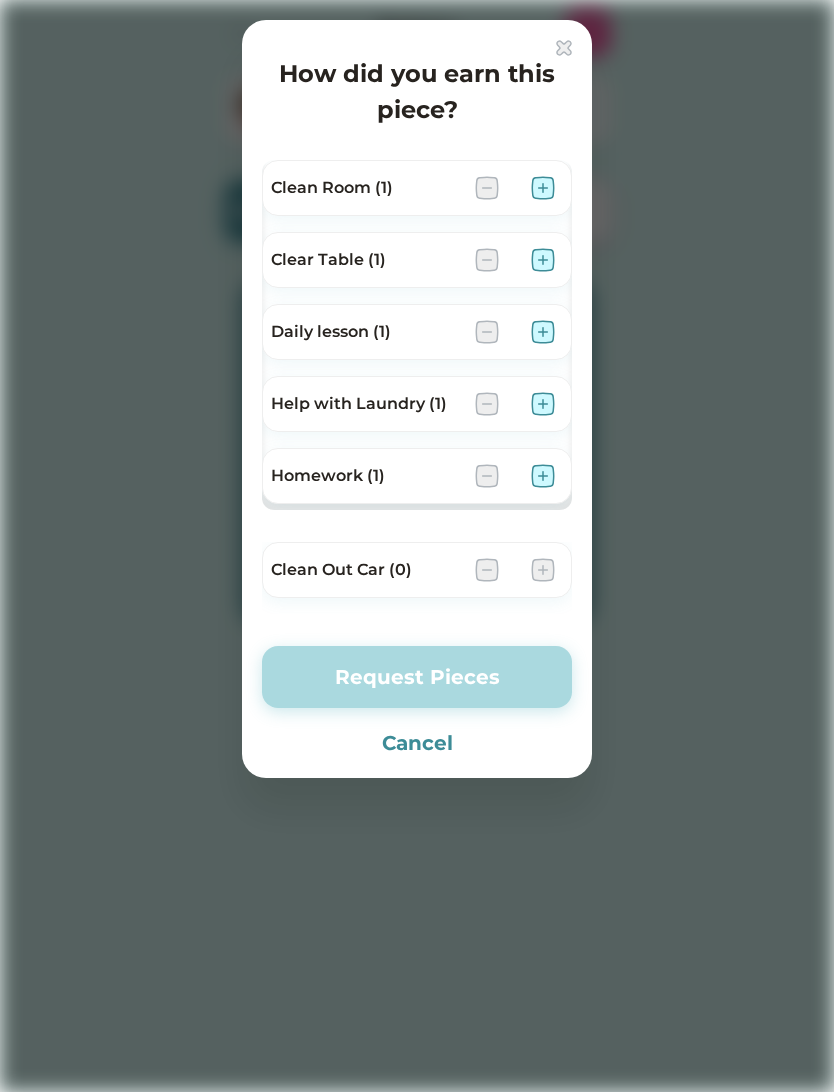 click at bounding box center (543, 188) 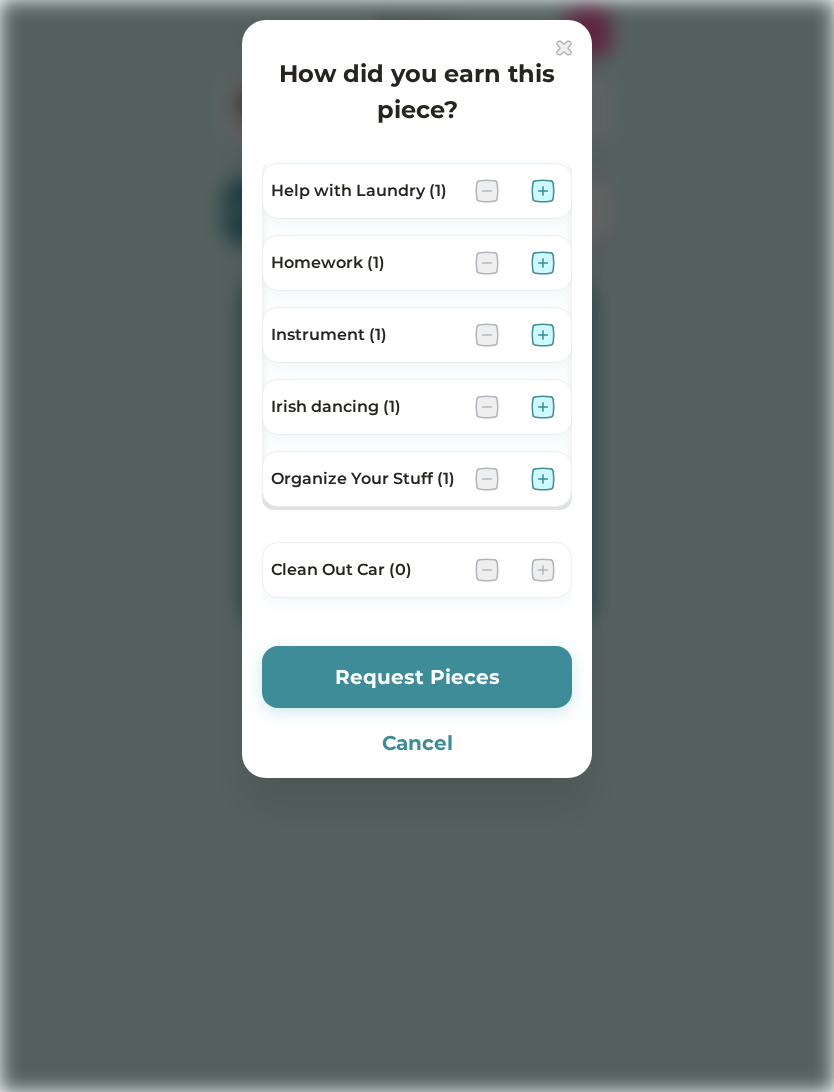 scroll, scrollTop: 217, scrollLeft: 0, axis: vertical 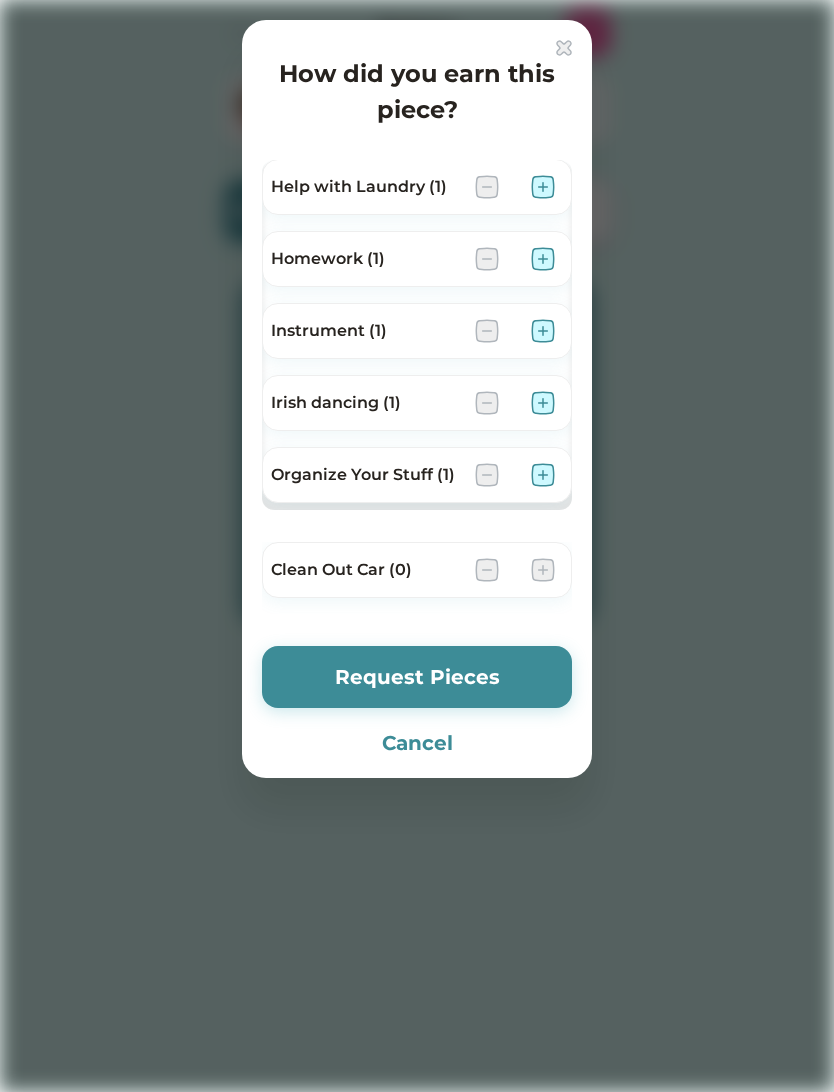 click at bounding box center [543, 475] 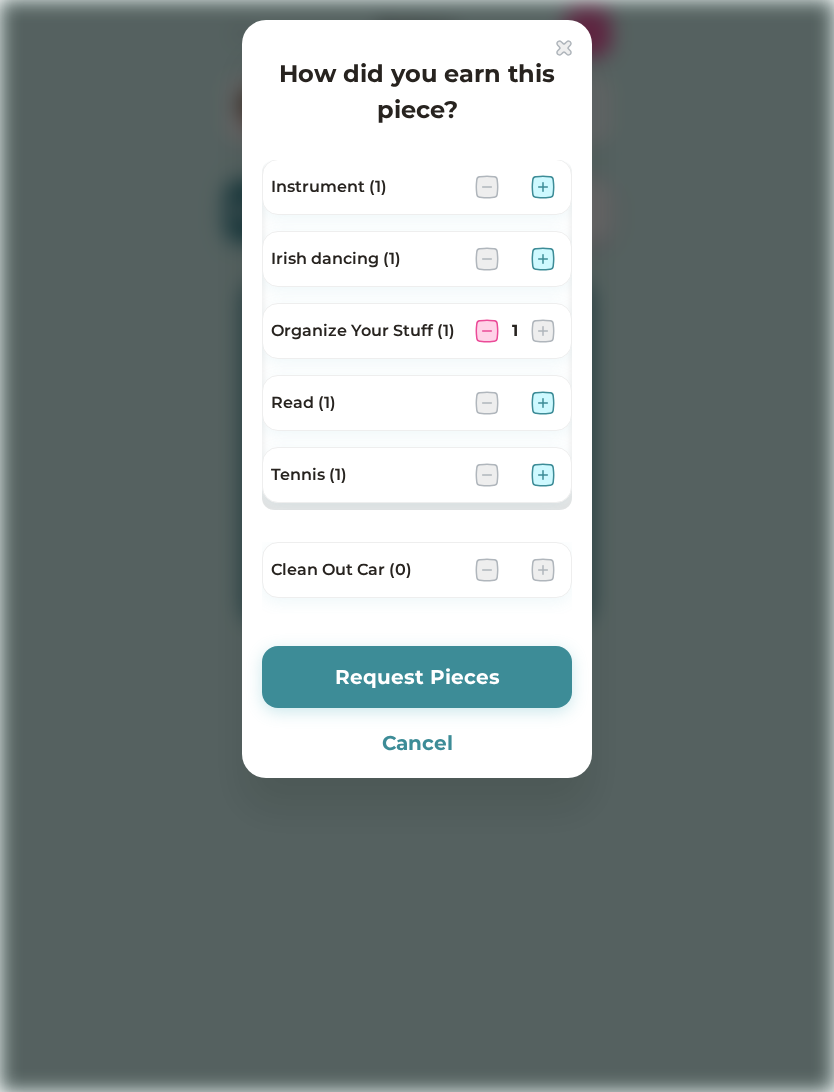 scroll, scrollTop: 363, scrollLeft: 0, axis: vertical 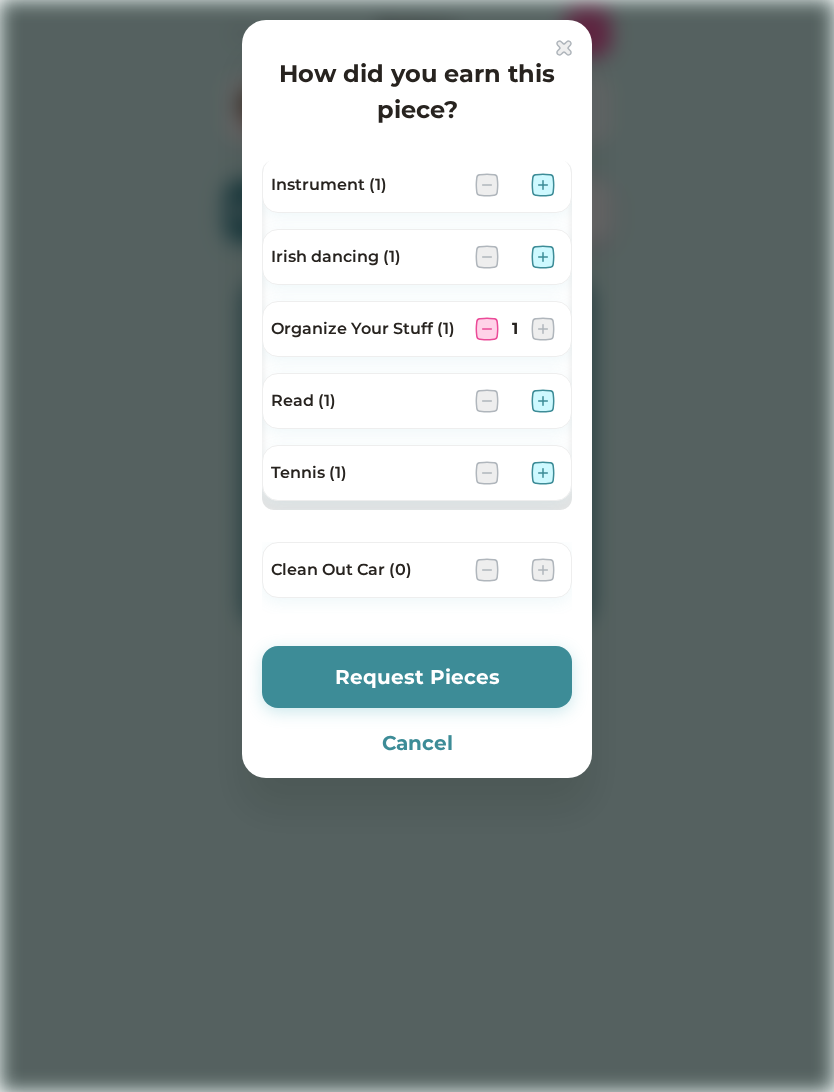 click on "Request Pieces" at bounding box center [417, 677] 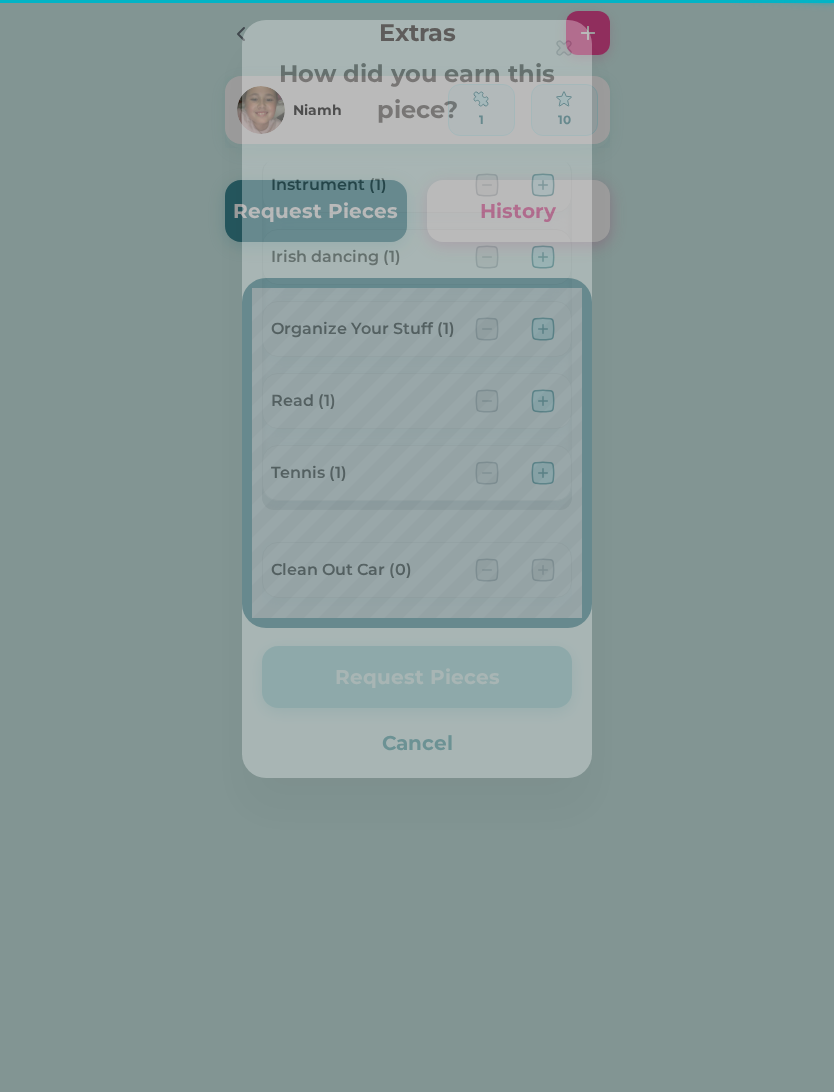click on "Request Pieces" at bounding box center (417, 677) 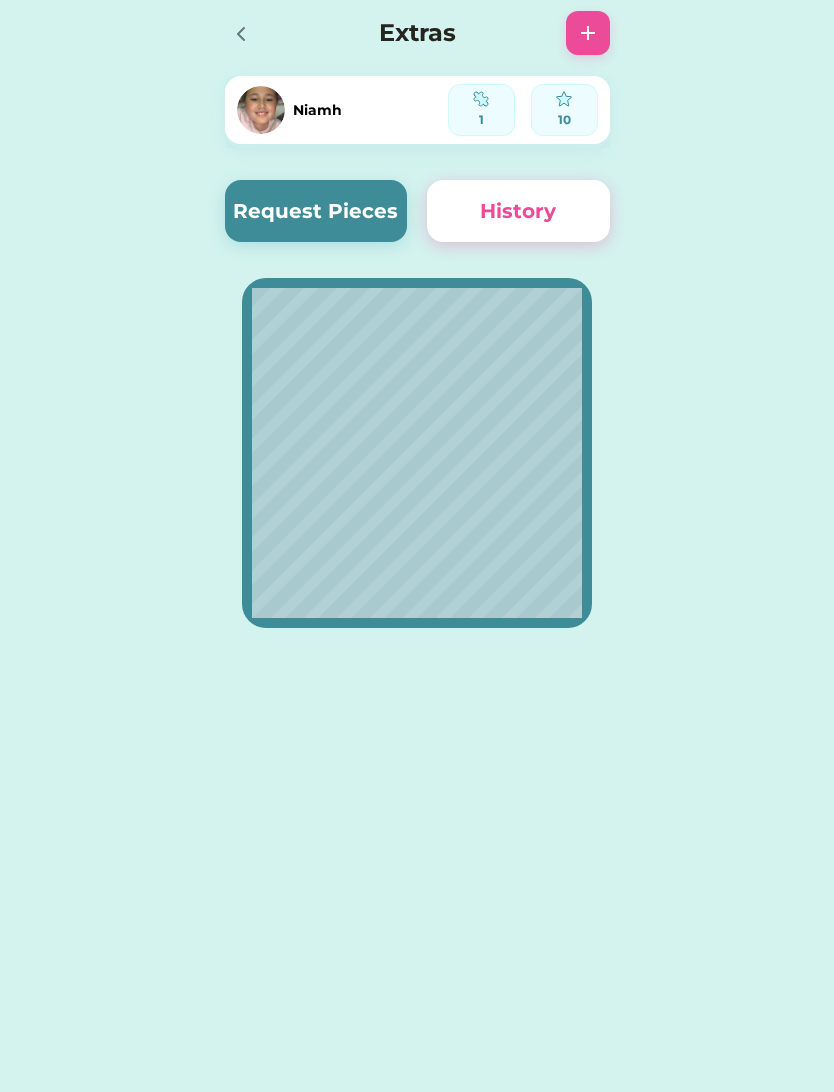 click 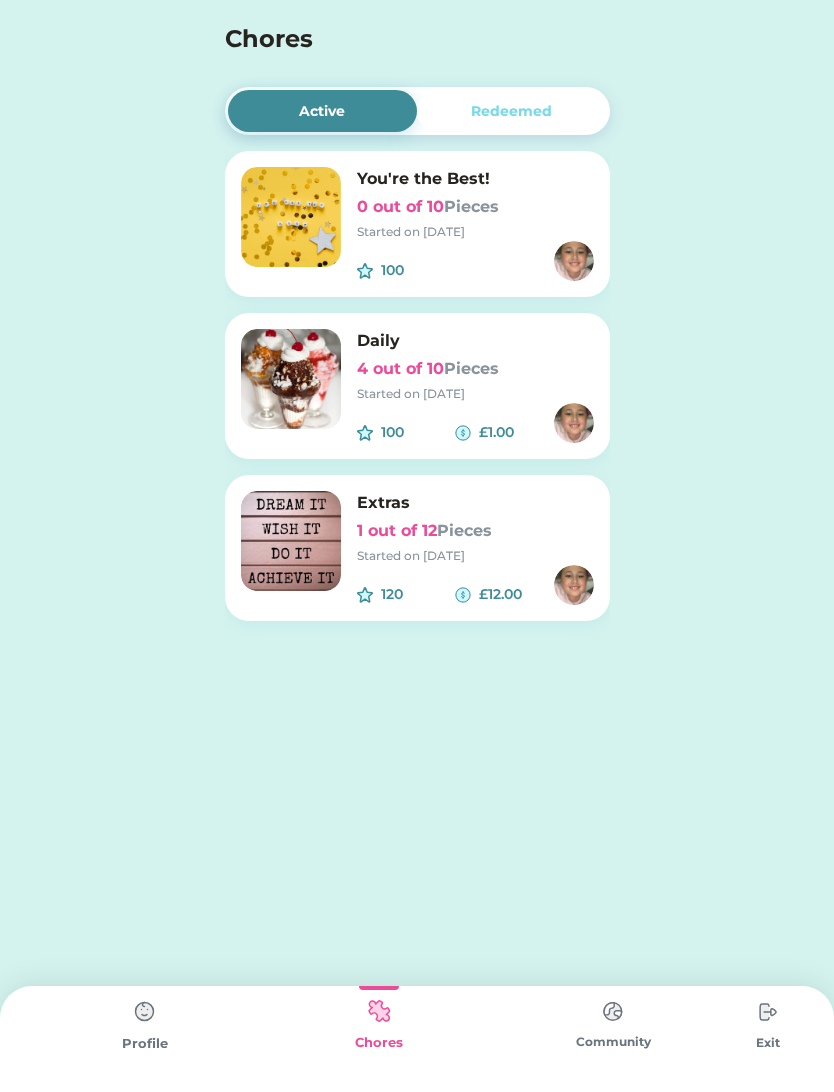 click on "You're the Best!" at bounding box center (475, 179) 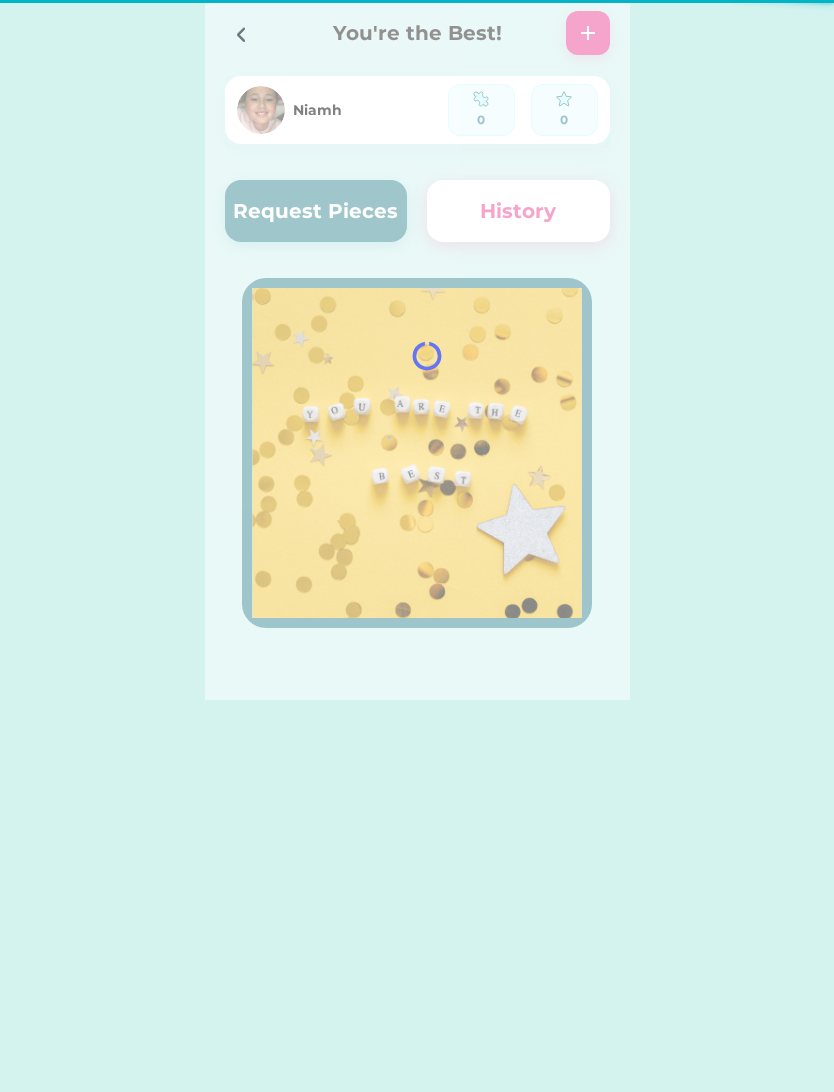 click 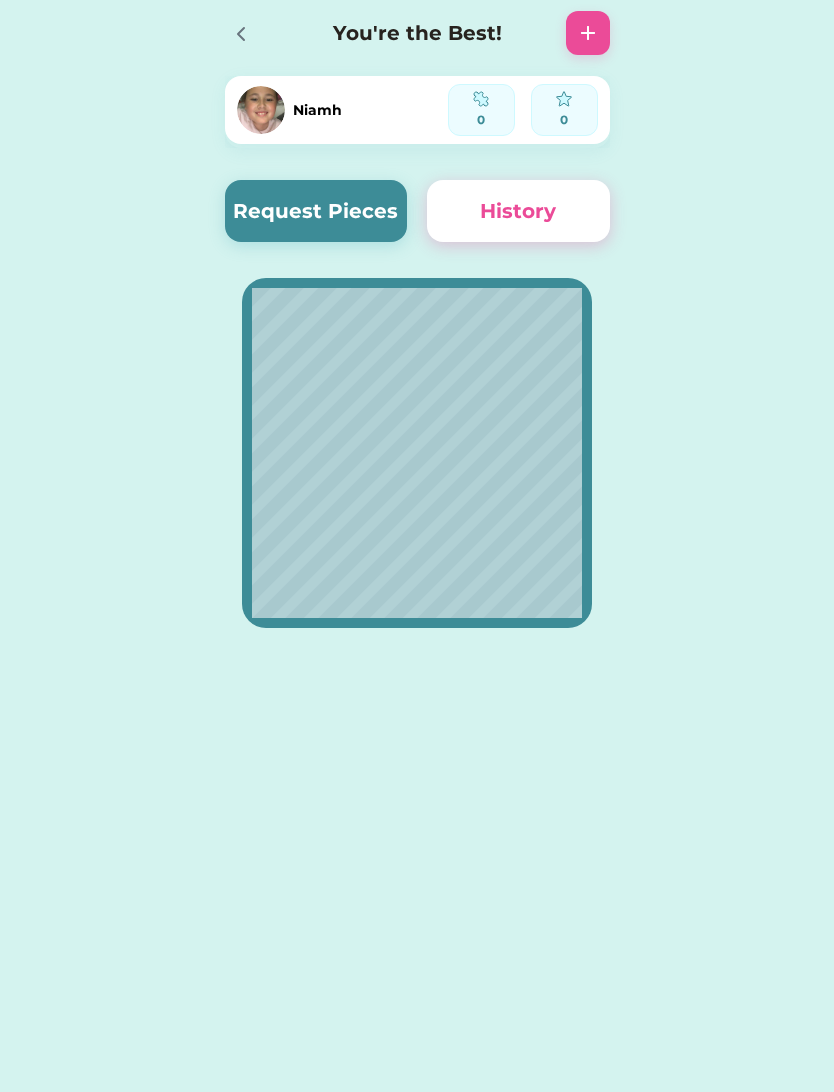 click on "Request Pieces" at bounding box center [316, 211] 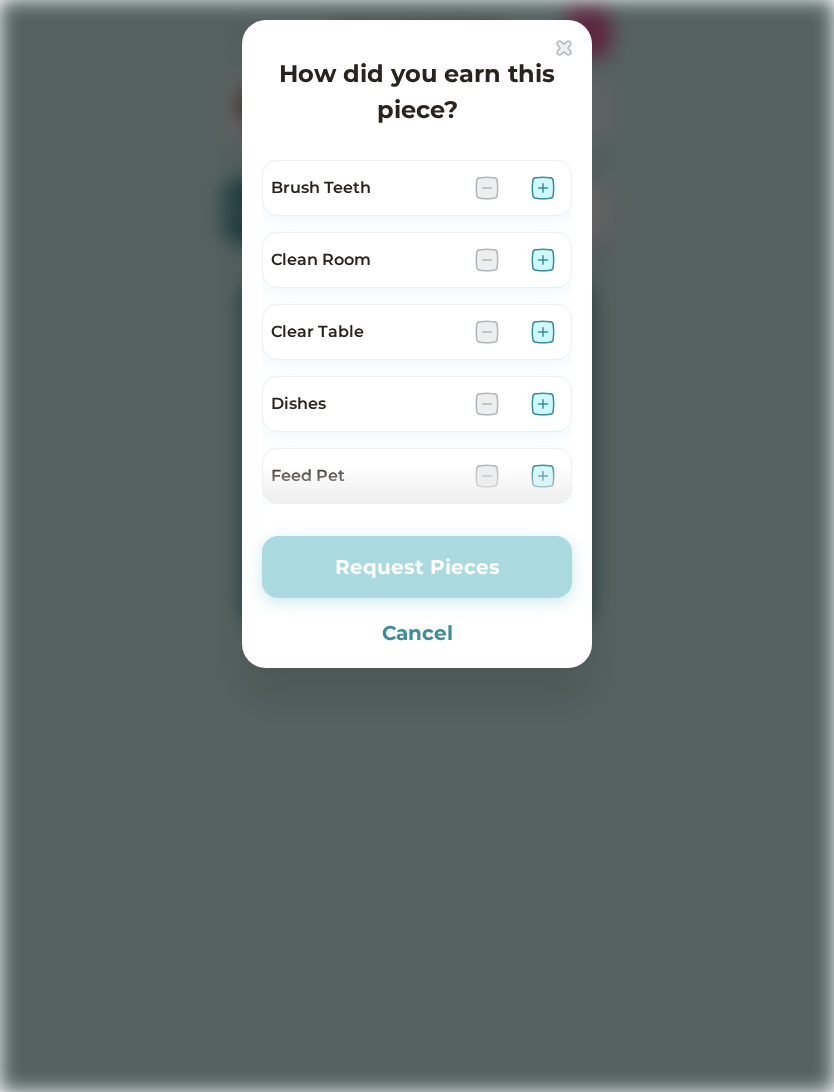 scroll, scrollTop: -1, scrollLeft: 0, axis: vertical 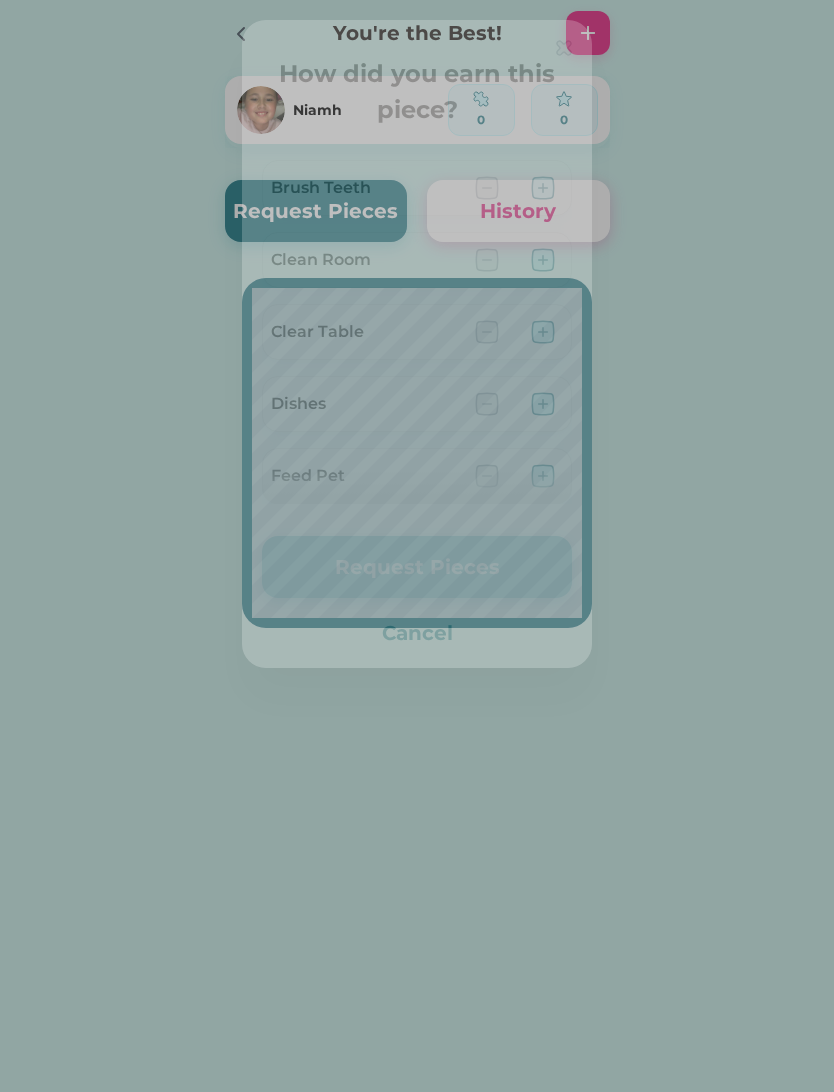 click at bounding box center (564, 48) 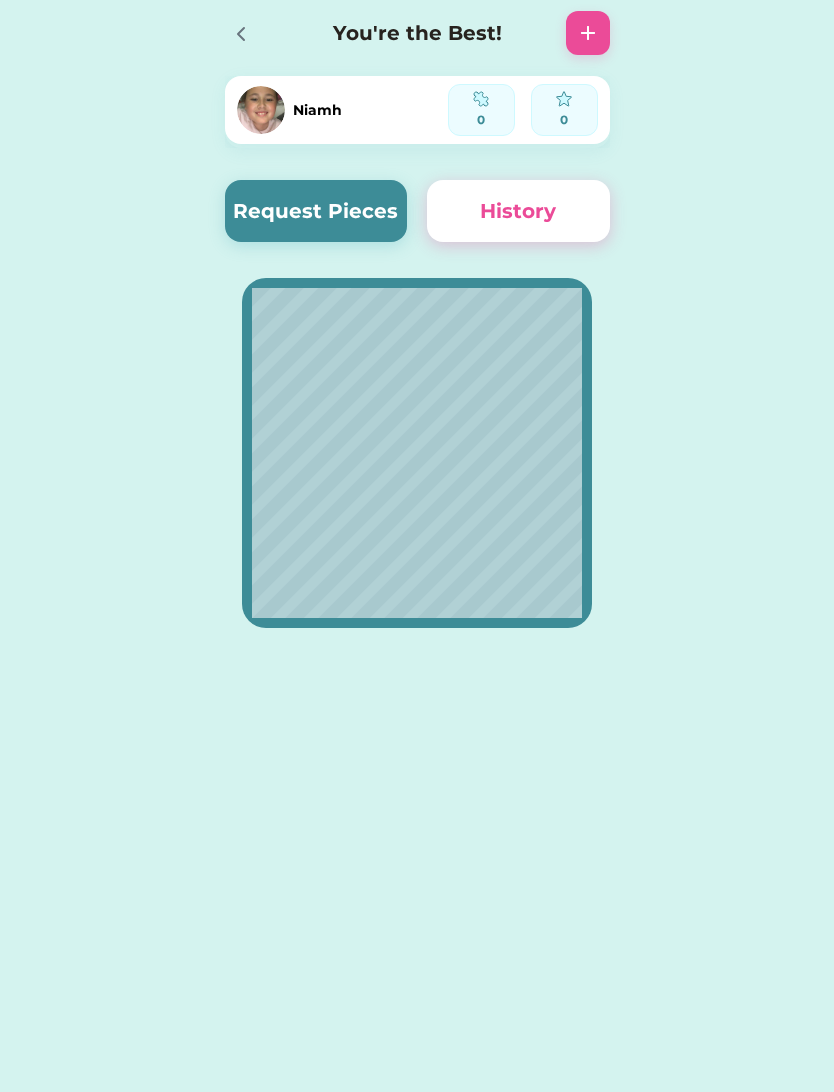 click 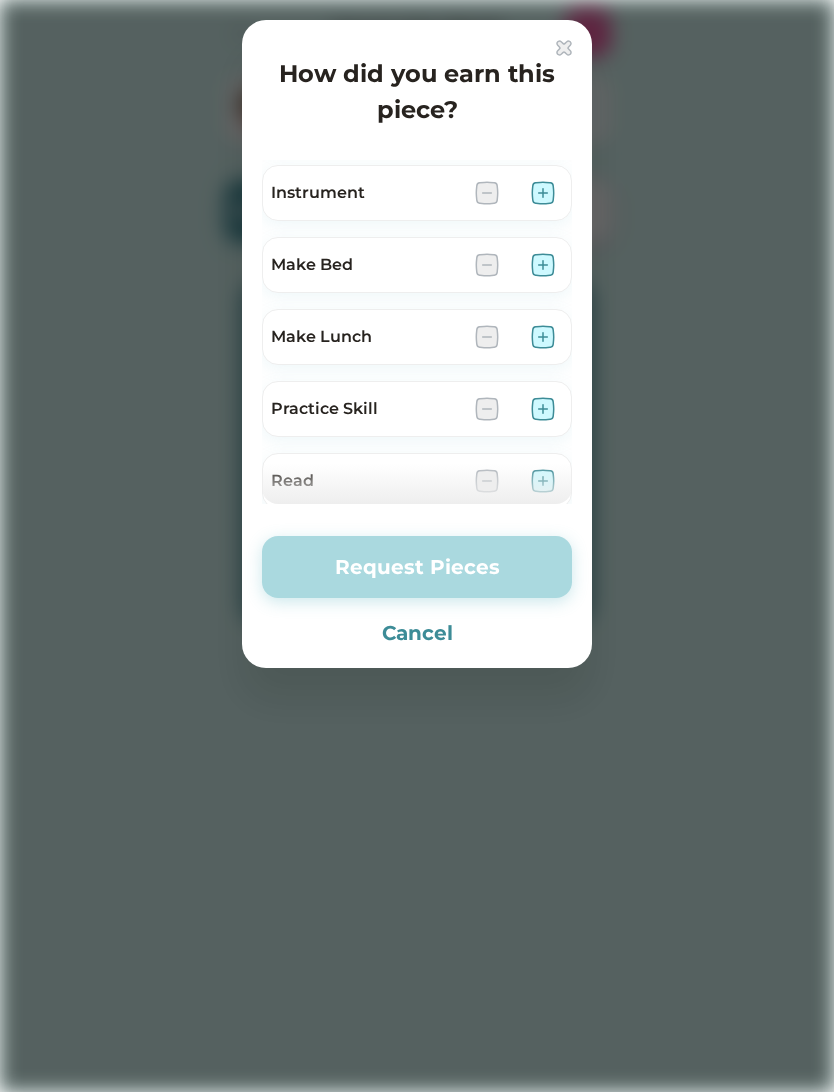 click at bounding box center (564, 48) 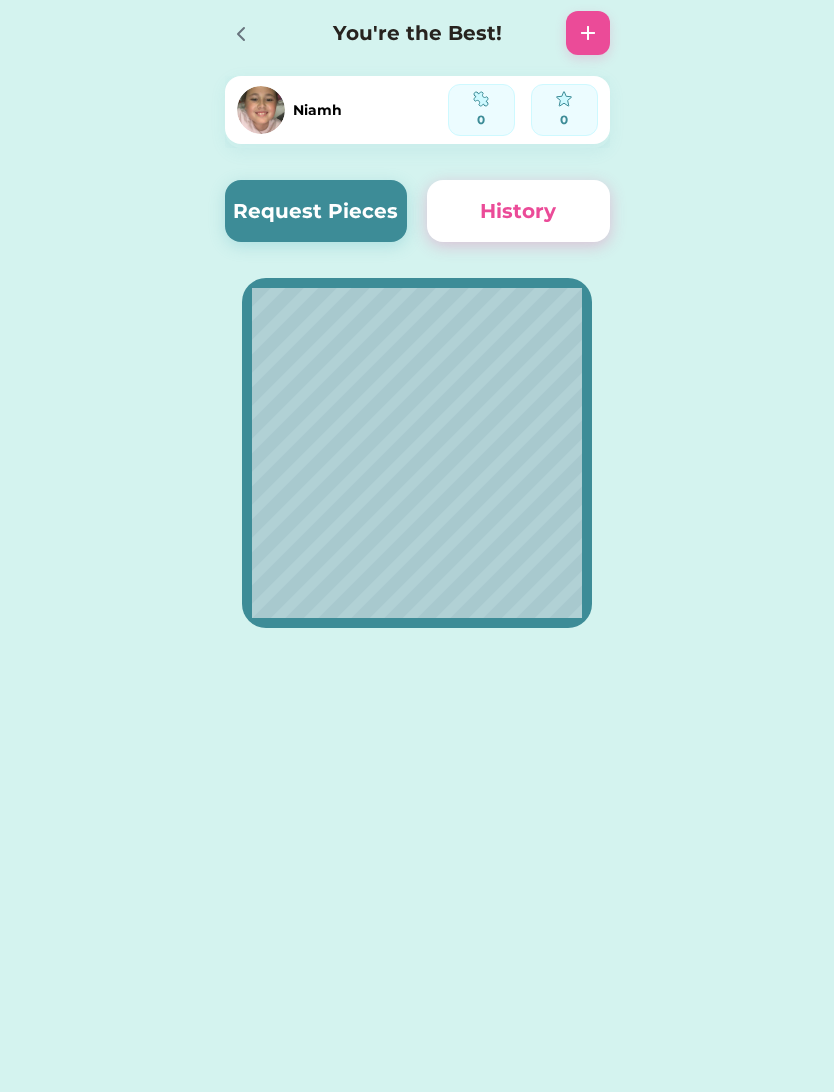 scroll, scrollTop: 0, scrollLeft: 0, axis: both 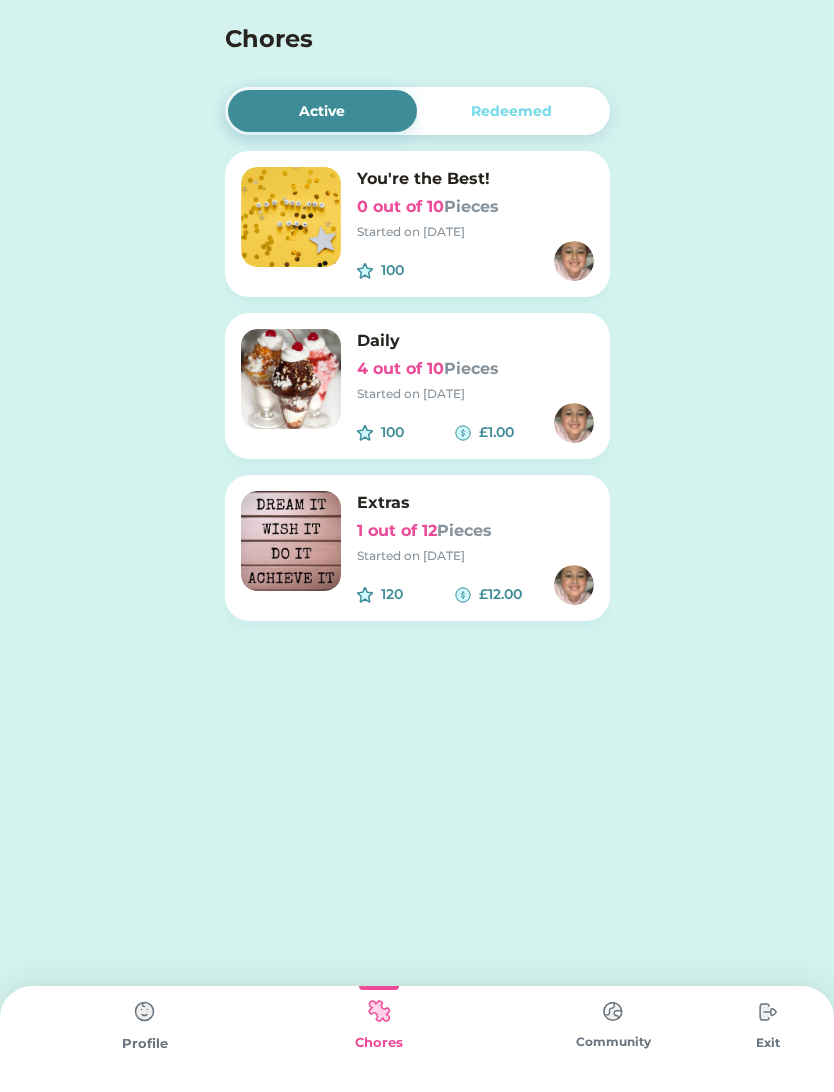 click on "Community" at bounding box center [613, 1042] 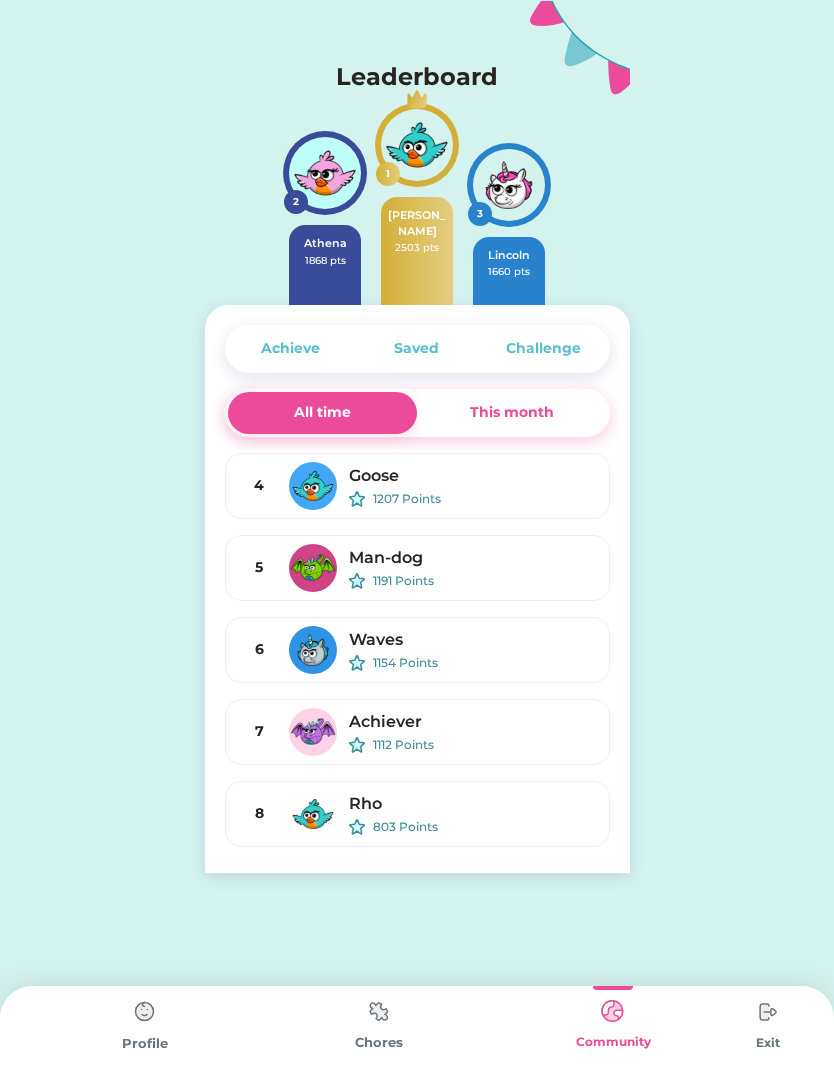 click at bounding box center (379, 1011) 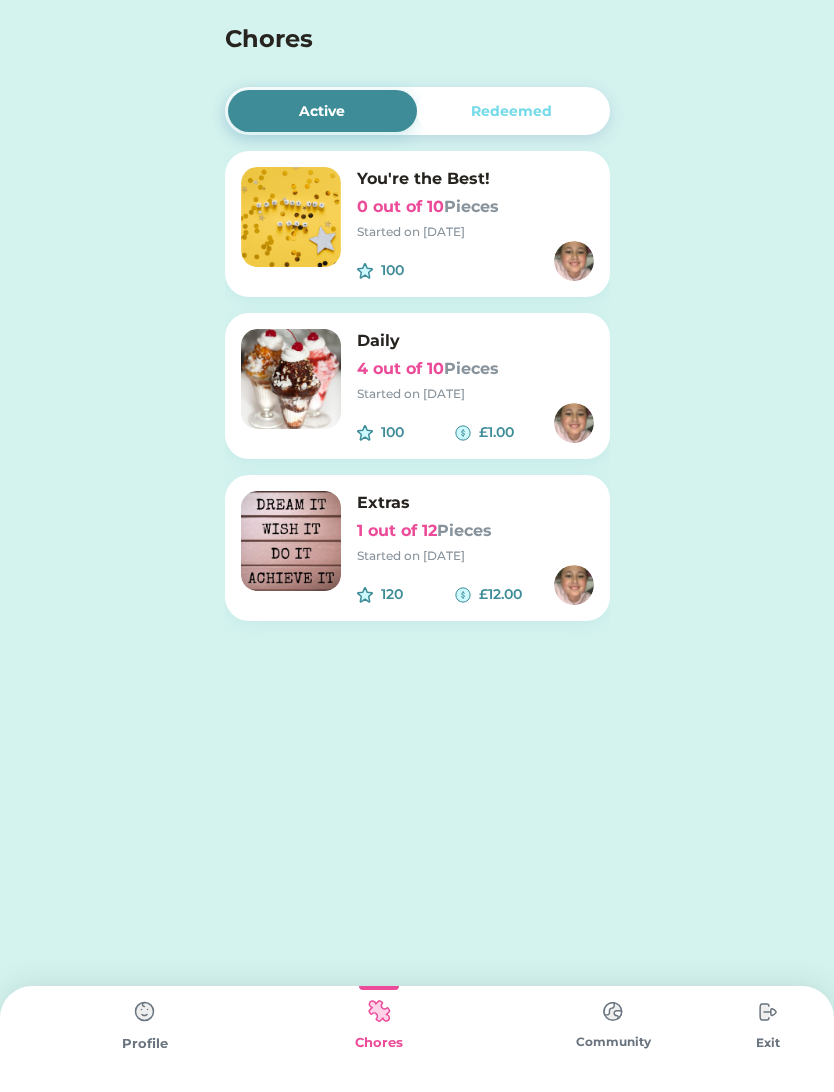 click on "Profile" at bounding box center [145, 1044] 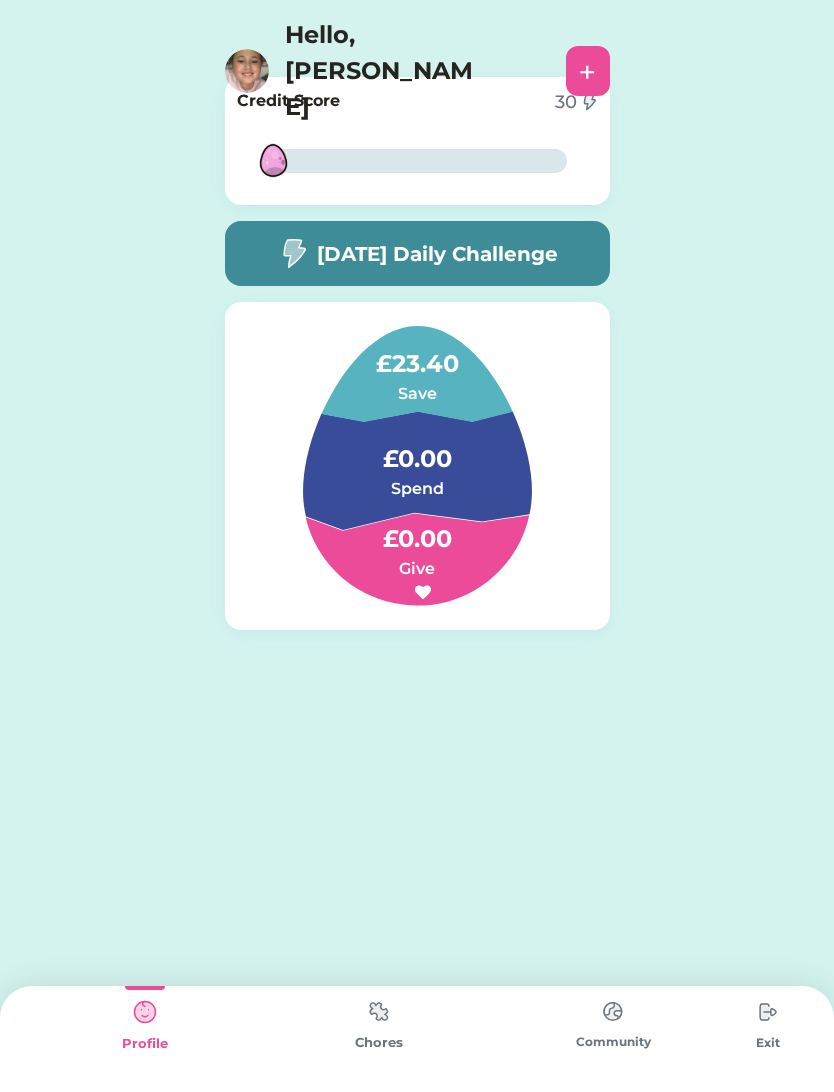 click at bounding box center (273, 160) 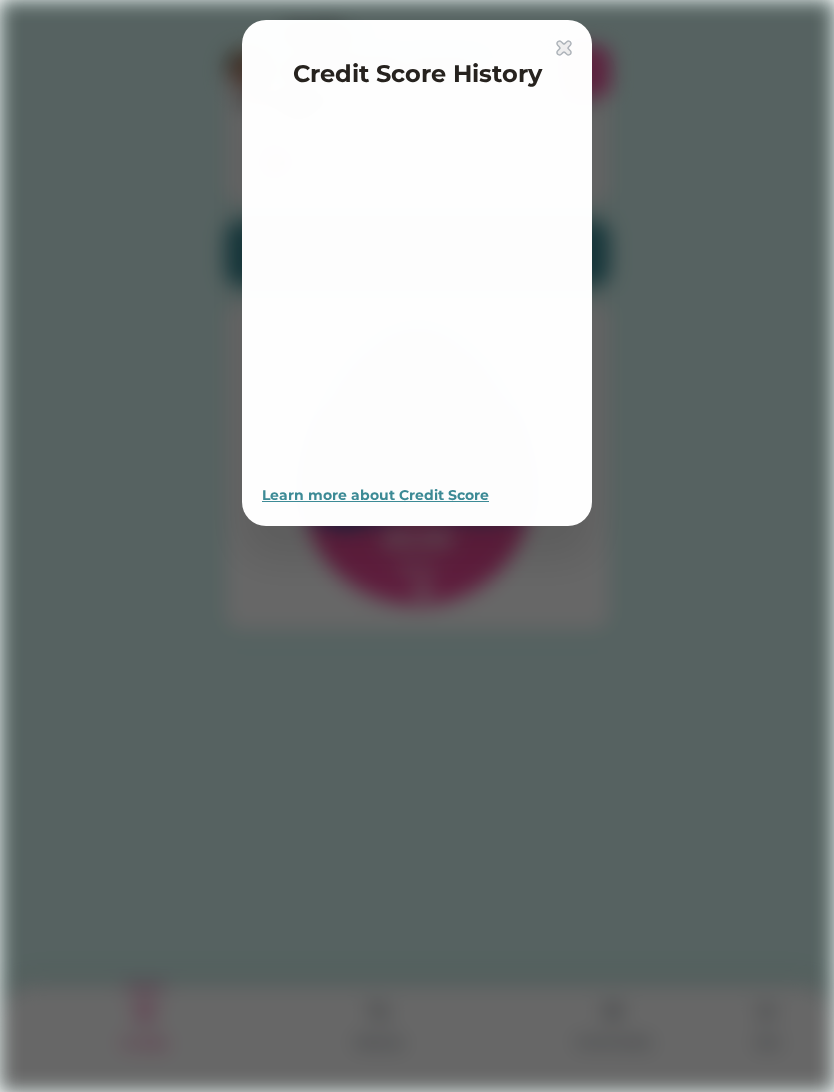 click at bounding box center [417, 293] 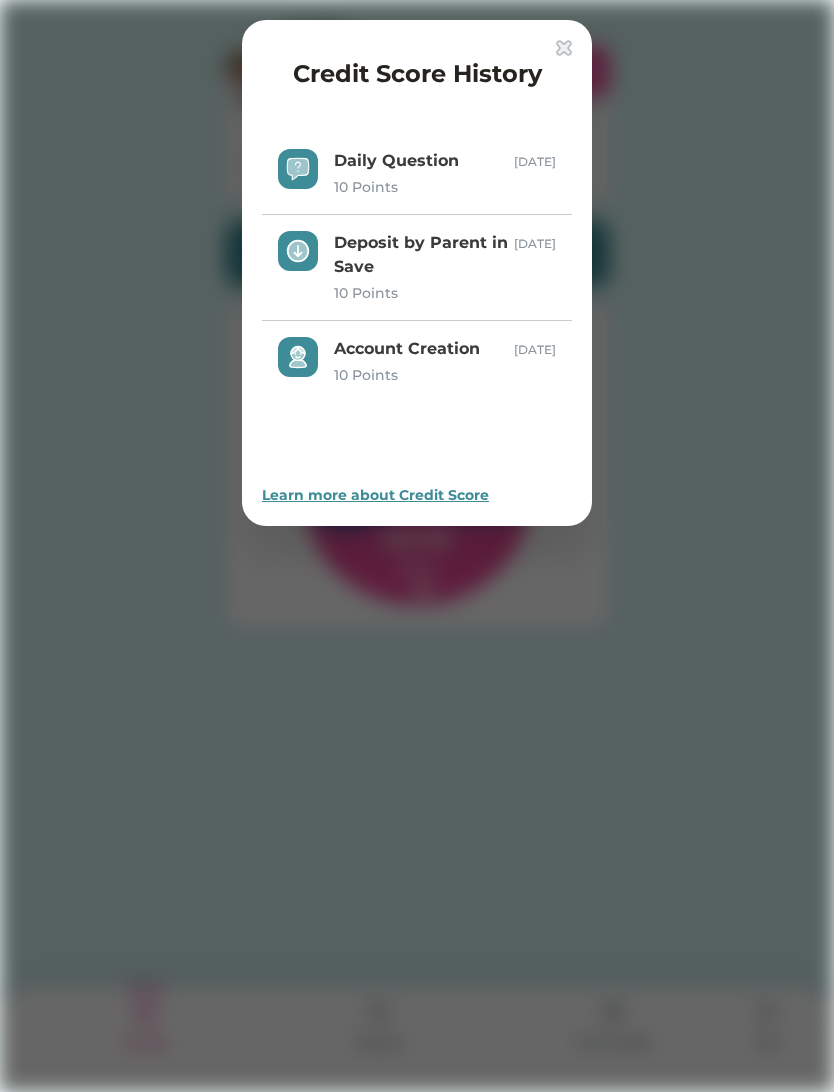 click on "Daily Question" at bounding box center [424, 161] 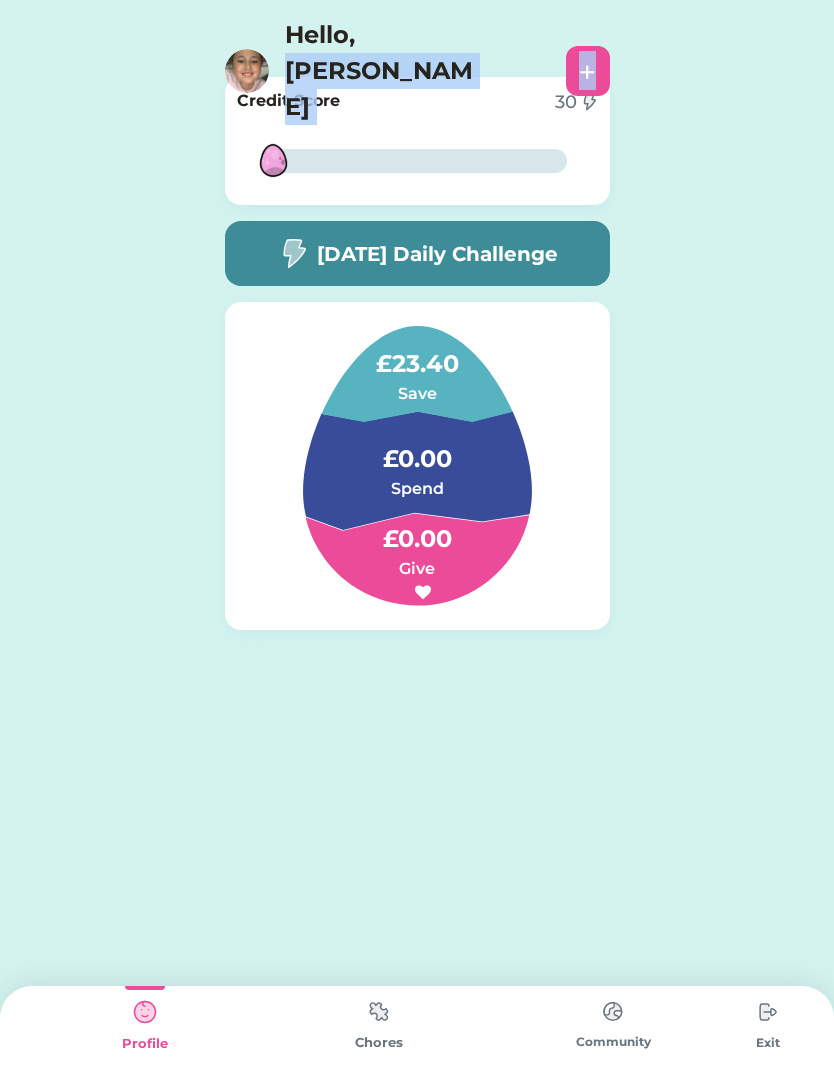click on "Active Redeemed You're the Best! 0 out of 10  Pieces  Started on [DATE] 100 £ Daily 4 out of 10  Pieces  Started on [DATE] 100 £1.00 Extras 1 out of 12  Pieces  Started on [DATE] 120 £12.00 Leaderboard 2 Athena 1868 pts 1 [PERSON_NAME]  2503 pts 3 [PERSON_NAME] 1660 pts Achieve Saved Challenge All time This month 4 Goose 1207 Points 5 Man-dog 1191 Points 6  Waves 1154 Points 7 Achiever 1112 Points 8 Rho 803 Points 9 LilyGrace  465 Points 10 Glo 387 Points 11 F-ynn 322 Points 12 [PERSON_NAME] 321 Points 13 B-wen 308 Points 14 [PERSON_NAME] 282 Points
Niamh 0 0 Request Pieces History
You're the Best!" 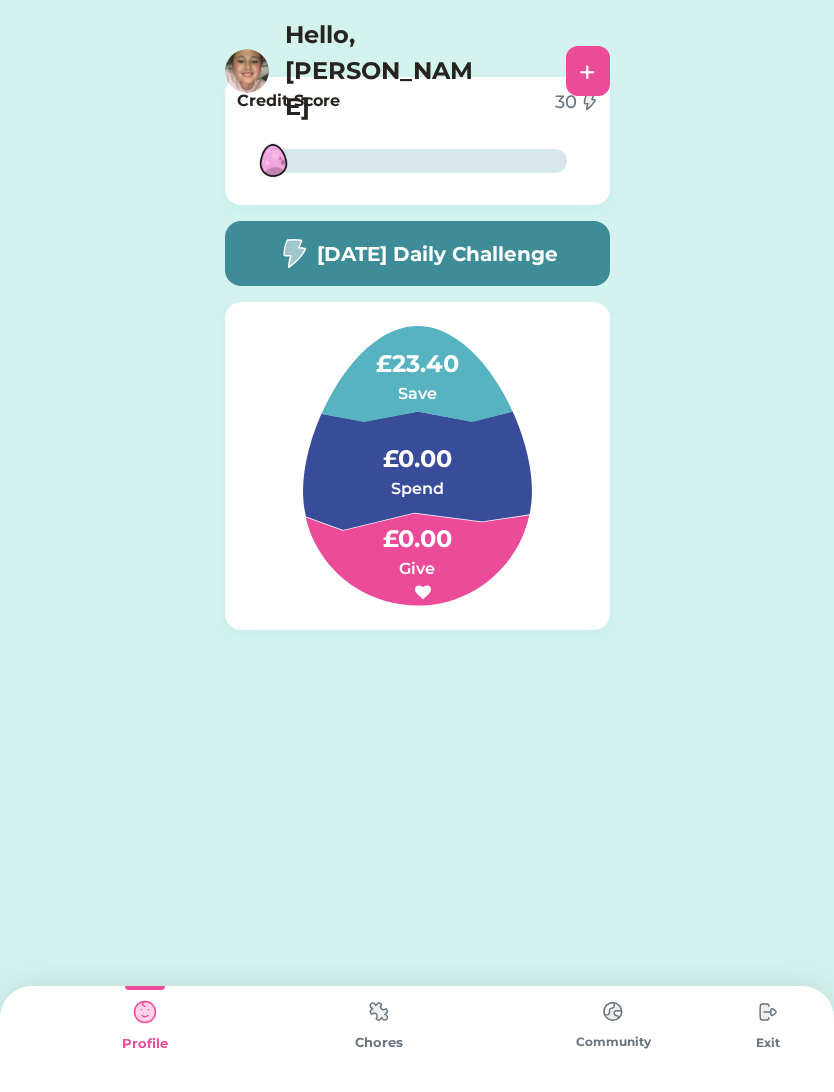click on "Active Redeemed You're the Best! 0 out of 10  Pieces  Started on [DATE] 100 £ Daily 4 out of 10  Pieces  Started on [DATE] 100 £1.00 Extras 1 out of 12  Pieces  Started on [DATE] 120 £12.00 Leaderboard 2 Athena 1868 pts 1 [PERSON_NAME]  2503 pts 3 [PERSON_NAME] 1660 pts Achieve Saved Challenge All time This month 4 Goose 1207 Points 5 Man-dog 1191 Points 6  Waves 1154 Points 7 Achiever 1112 Points 8 Rho 803 Points 9 LilyGrace  465 Points 10 Glo 387 Points 11 F-ynn 322 Points 12 [PERSON_NAME] 321 Points 13 B-wen 308 Points 14 [PERSON_NAME] 282 Points
Niamh 0 0 Request Pieces History
You're the Best!" 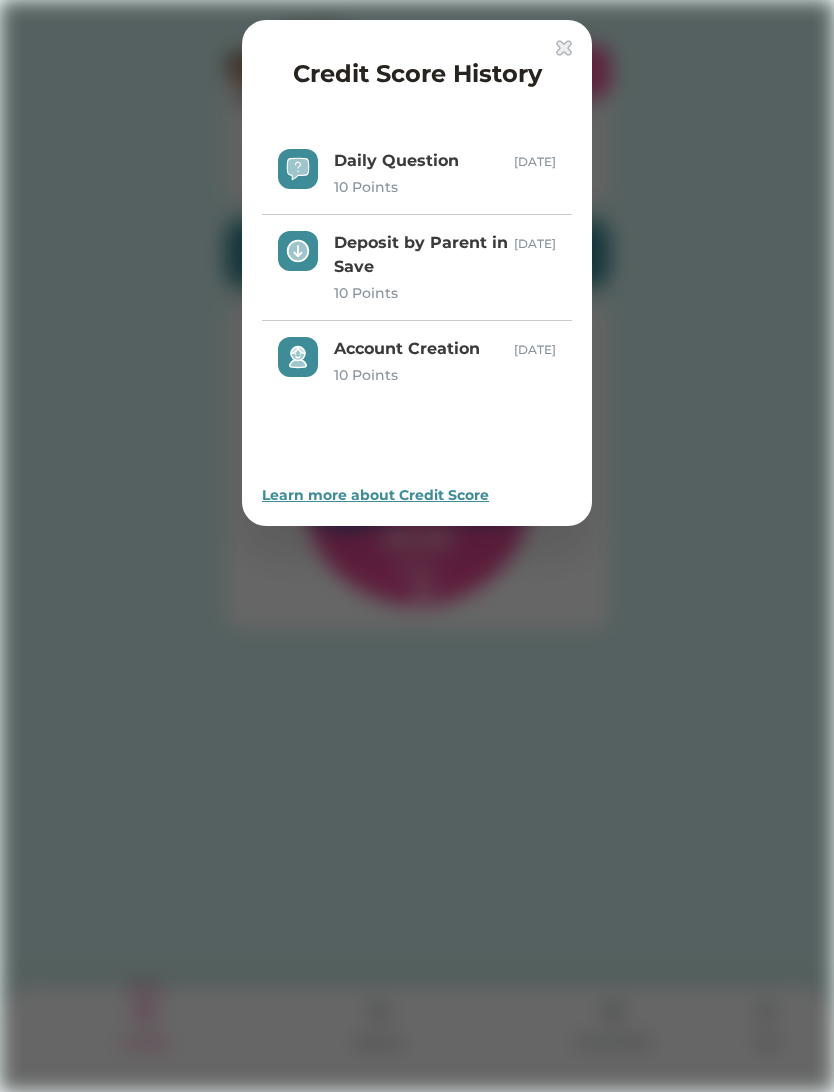 click on "Credit Score History Daily Question 10 Points [DATE] Deposit by Parent in Save 10 Points [DATE] Account Creation 10 Points [DATE] Learn more about Credit Score" at bounding box center (417, 273) 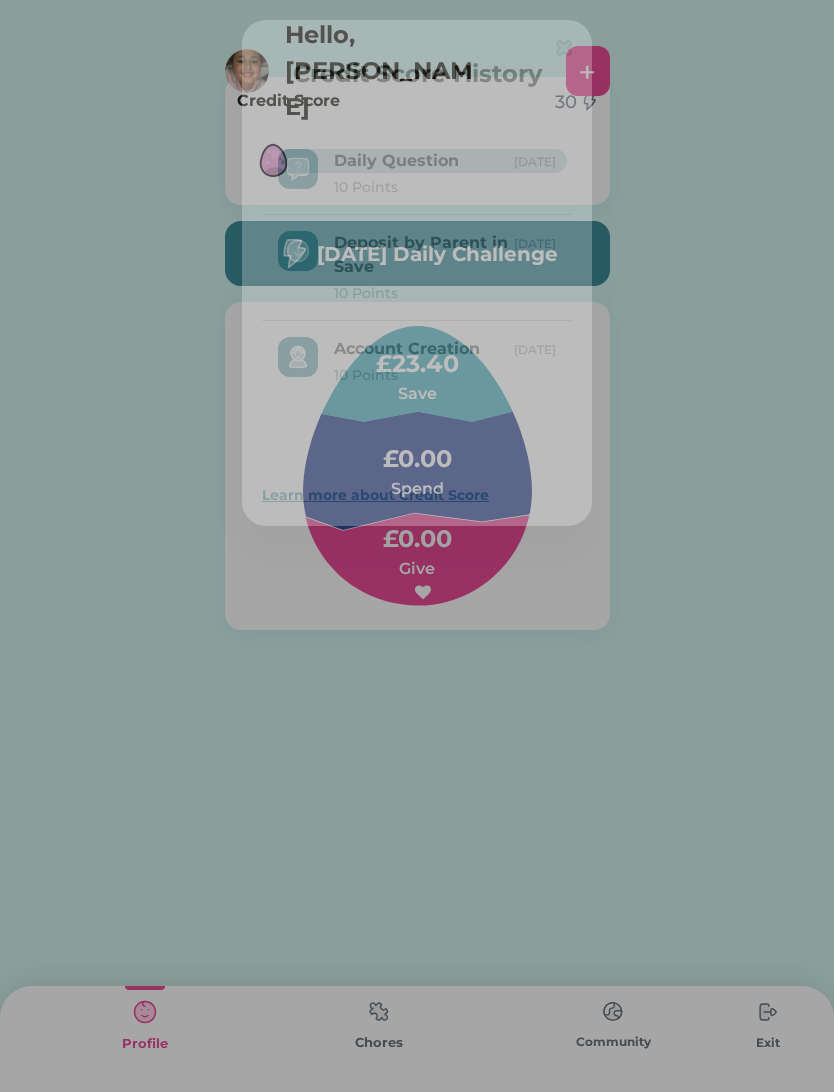 click on "+" at bounding box center [588, 71] 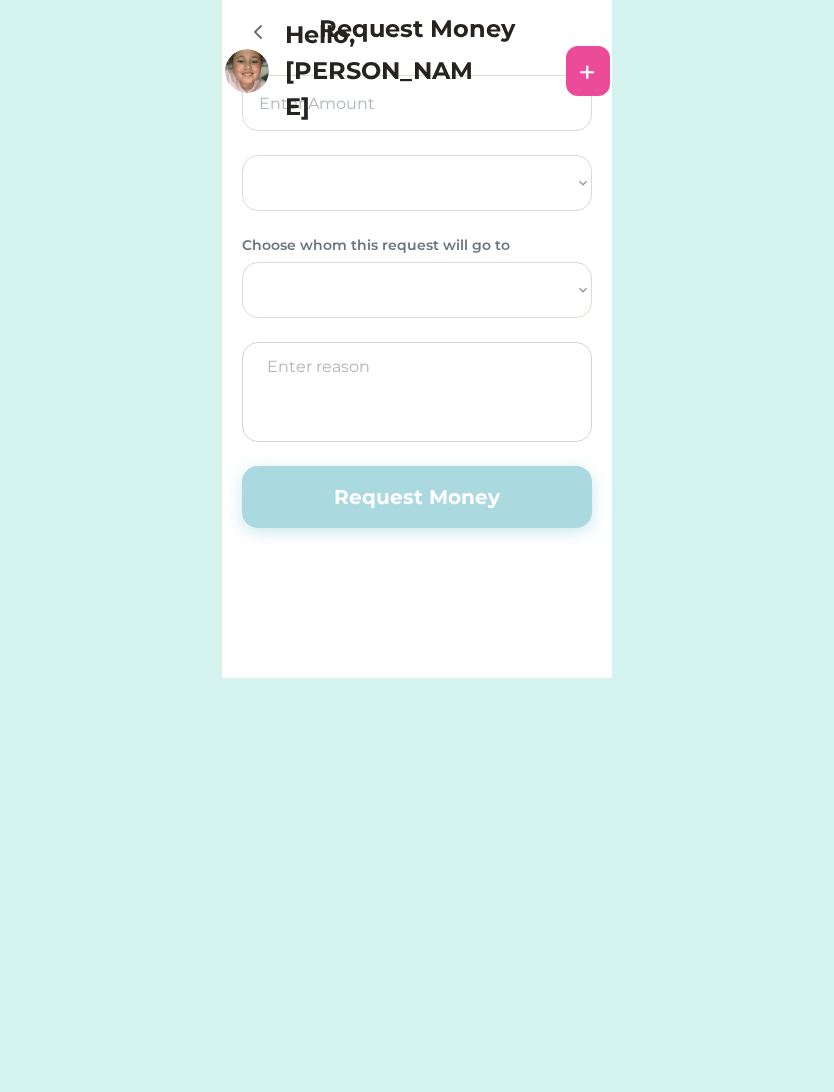select on ""PLACEHOLDER_1427118222253"" 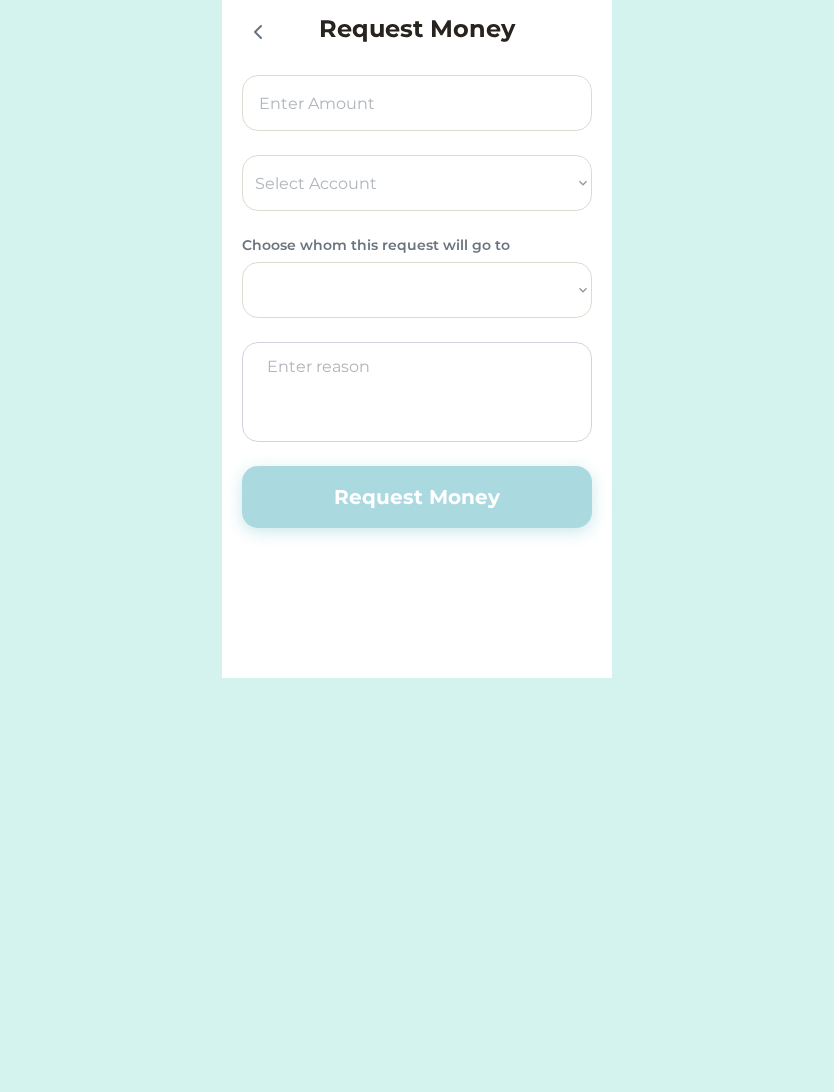 select on ""1348695171700984260__LOOKUP__1752440657011x387209763597207200"" 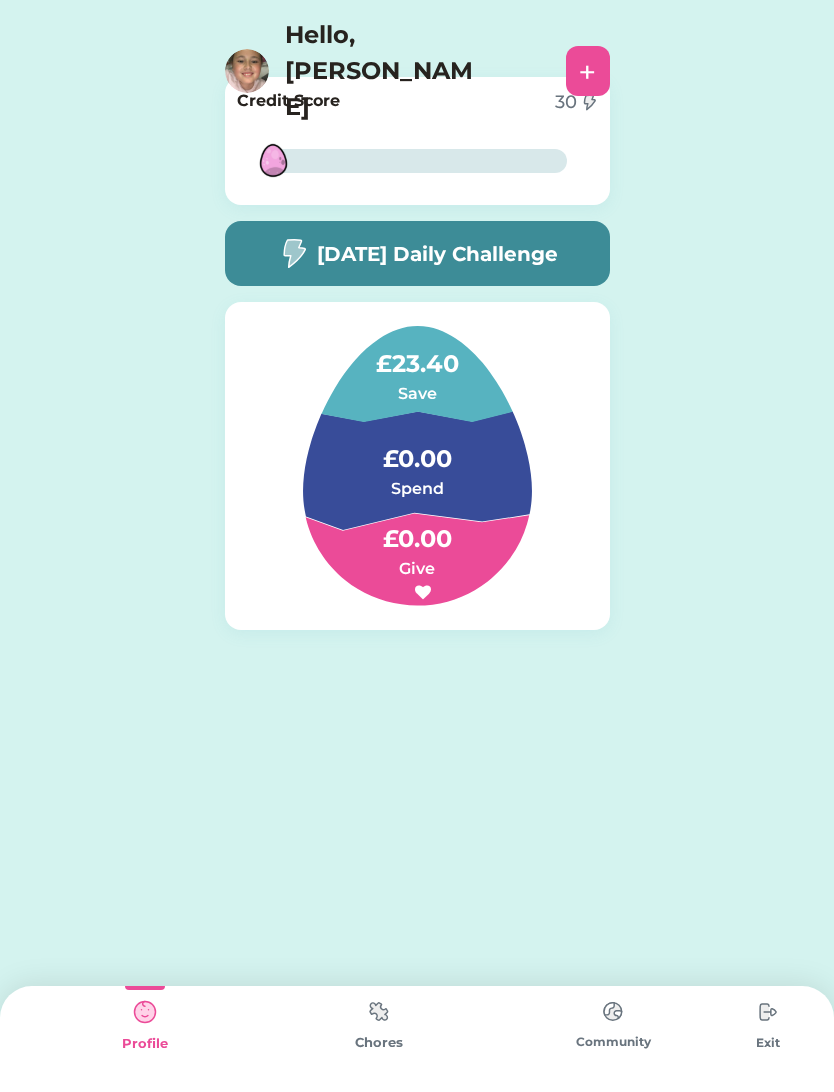 click on "Chores" at bounding box center (379, 1043) 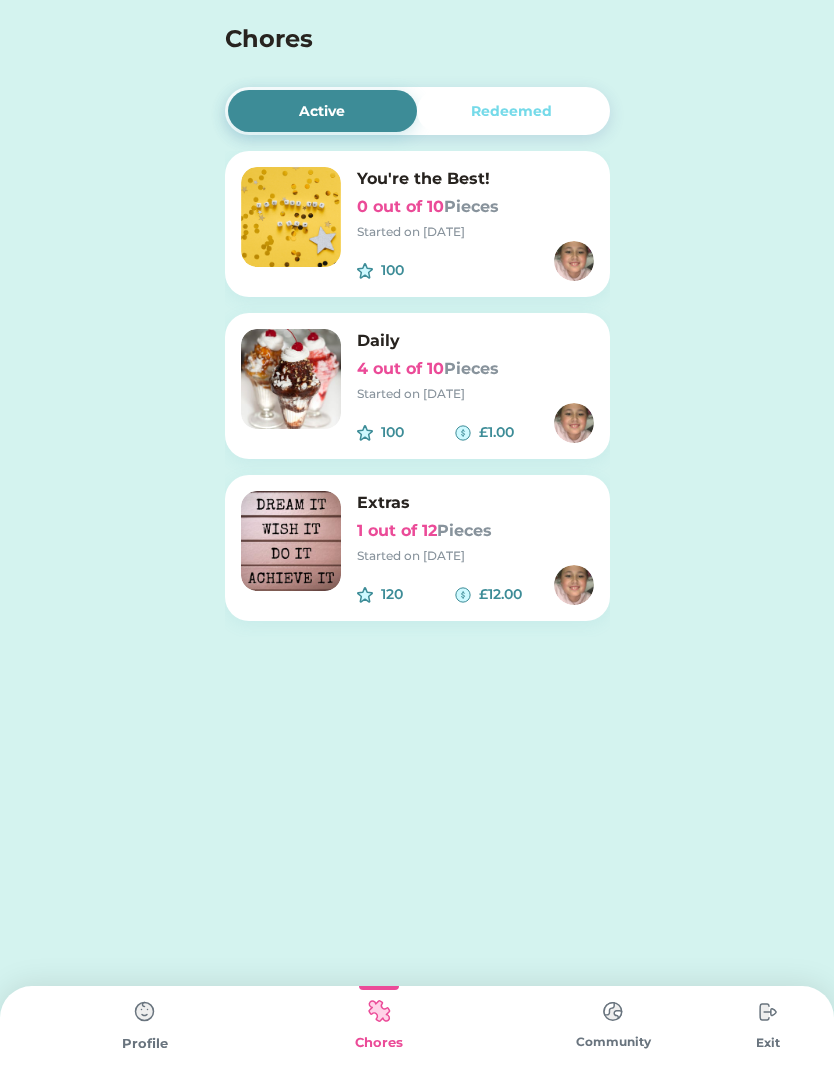 click on "Profile" at bounding box center [145, 1039] 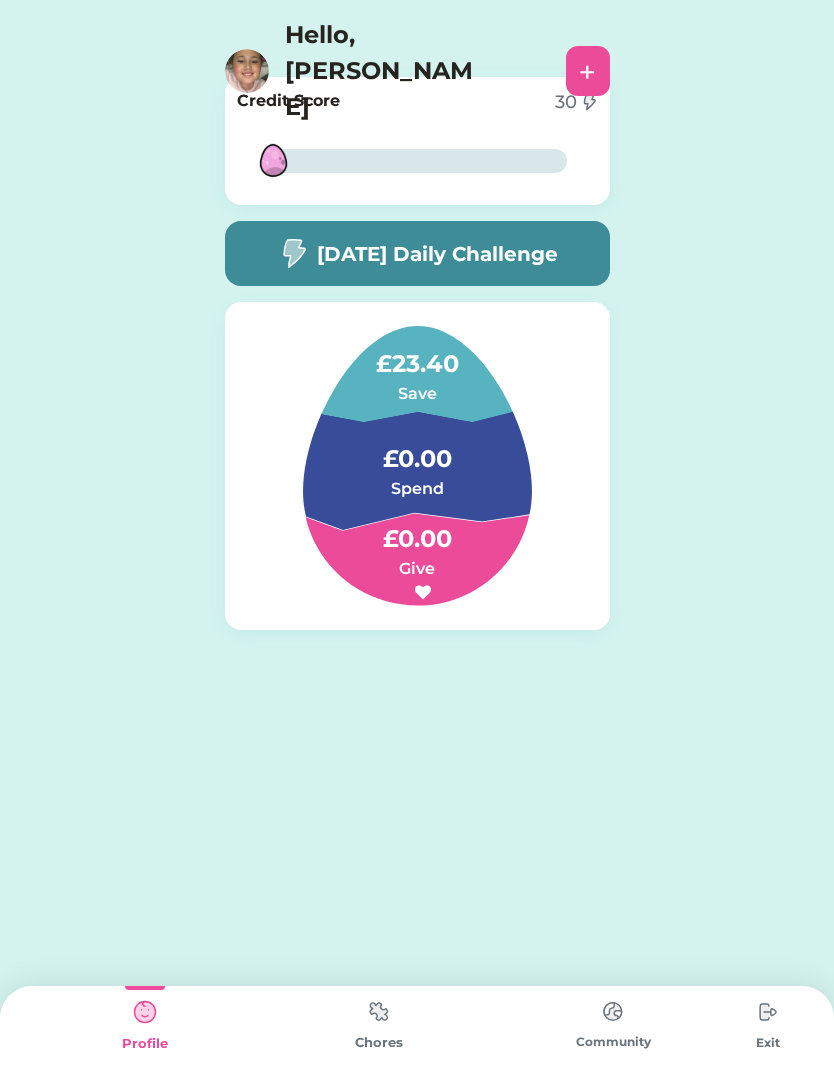 click 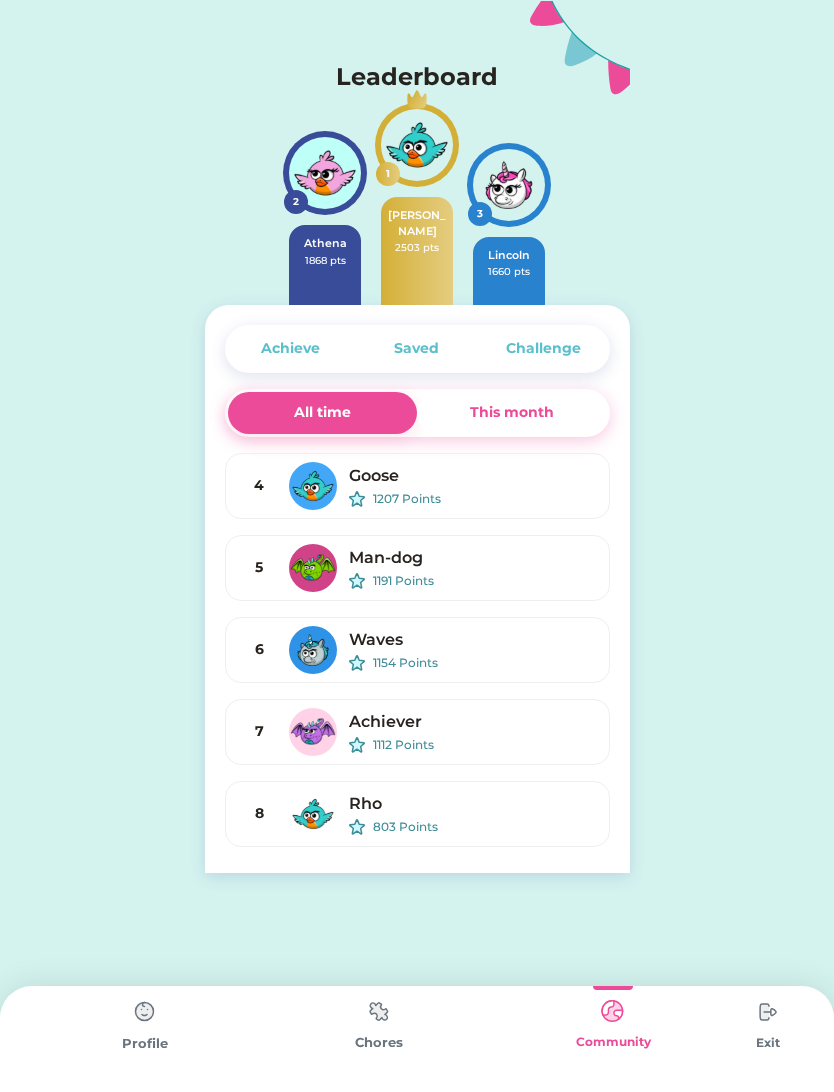 click at bounding box center (145, 1012) 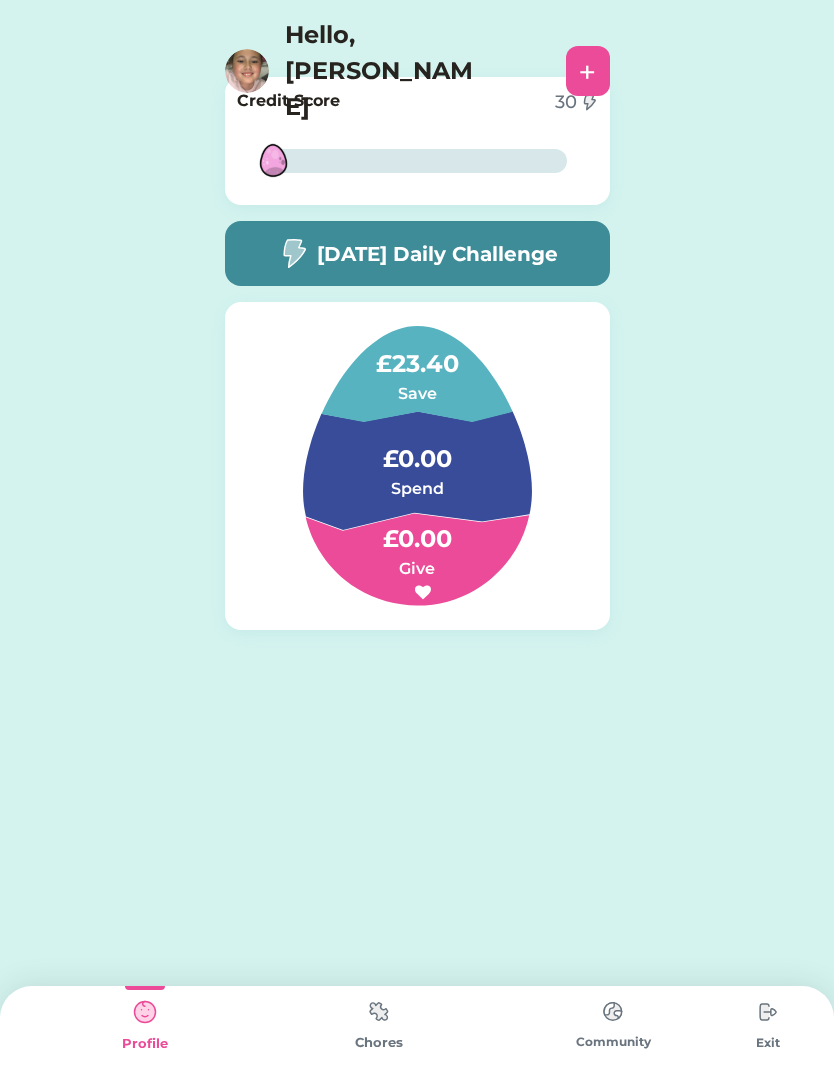 click at bounding box center [293, 253] 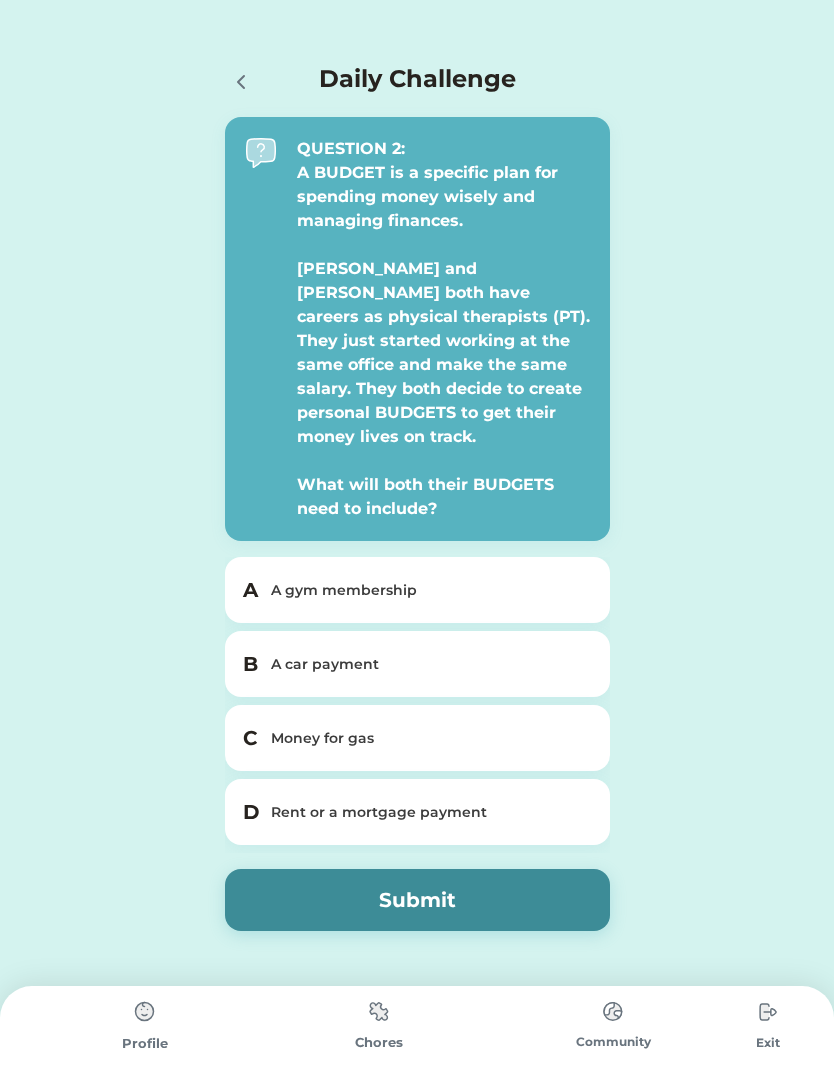 click on "Rent or a mortgage payment" at bounding box center (429, 812) 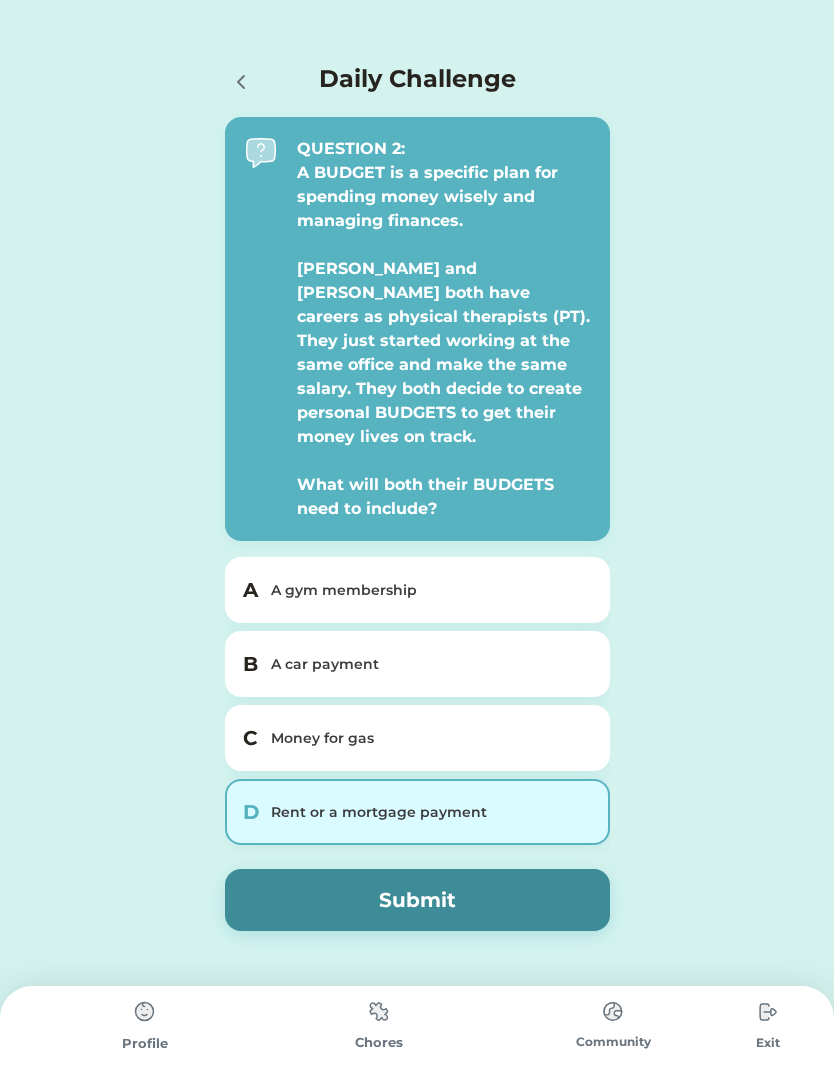 click on "Submit" at bounding box center (417, 900) 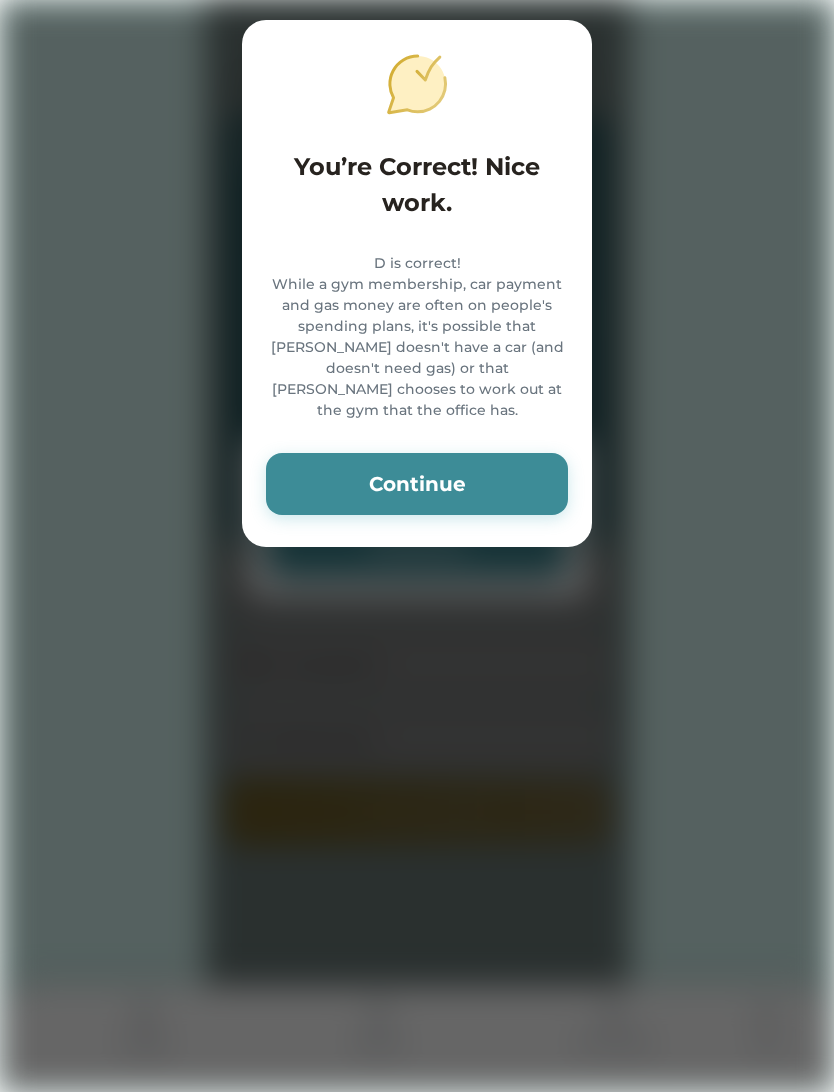 click on "Continue" at bounding box center [417, 484] 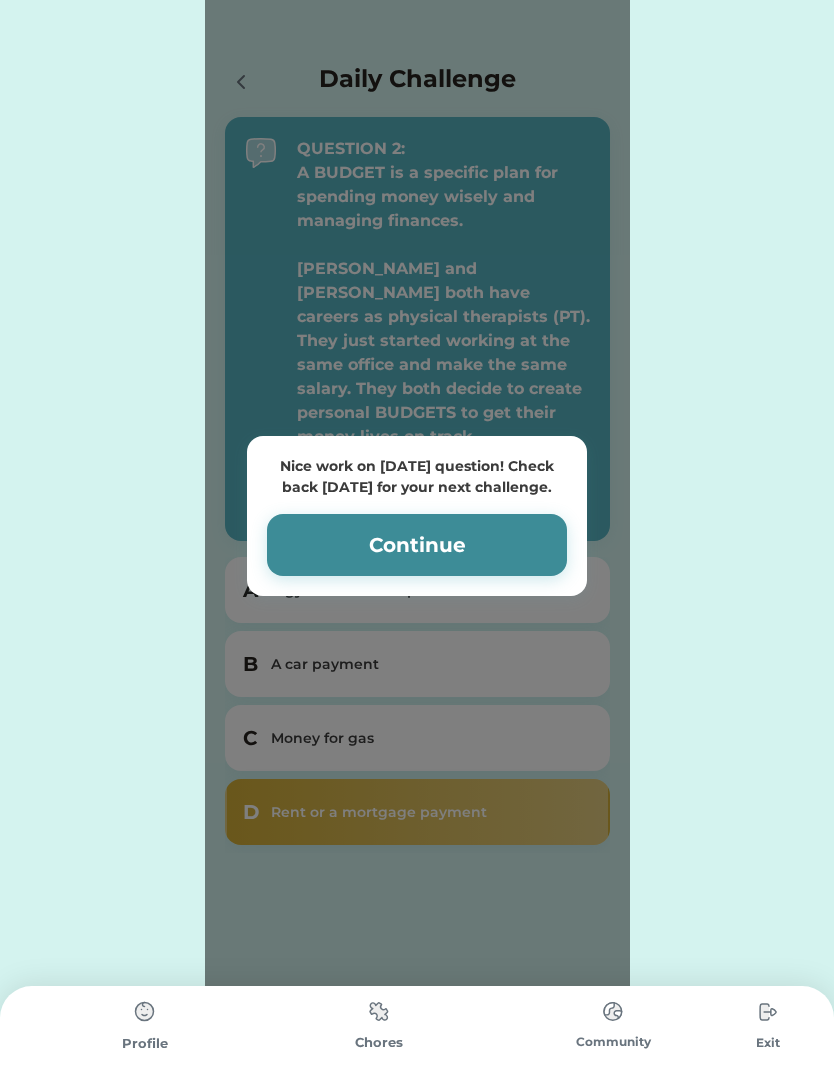 click on "Continue" at bounding box center (417, 545) 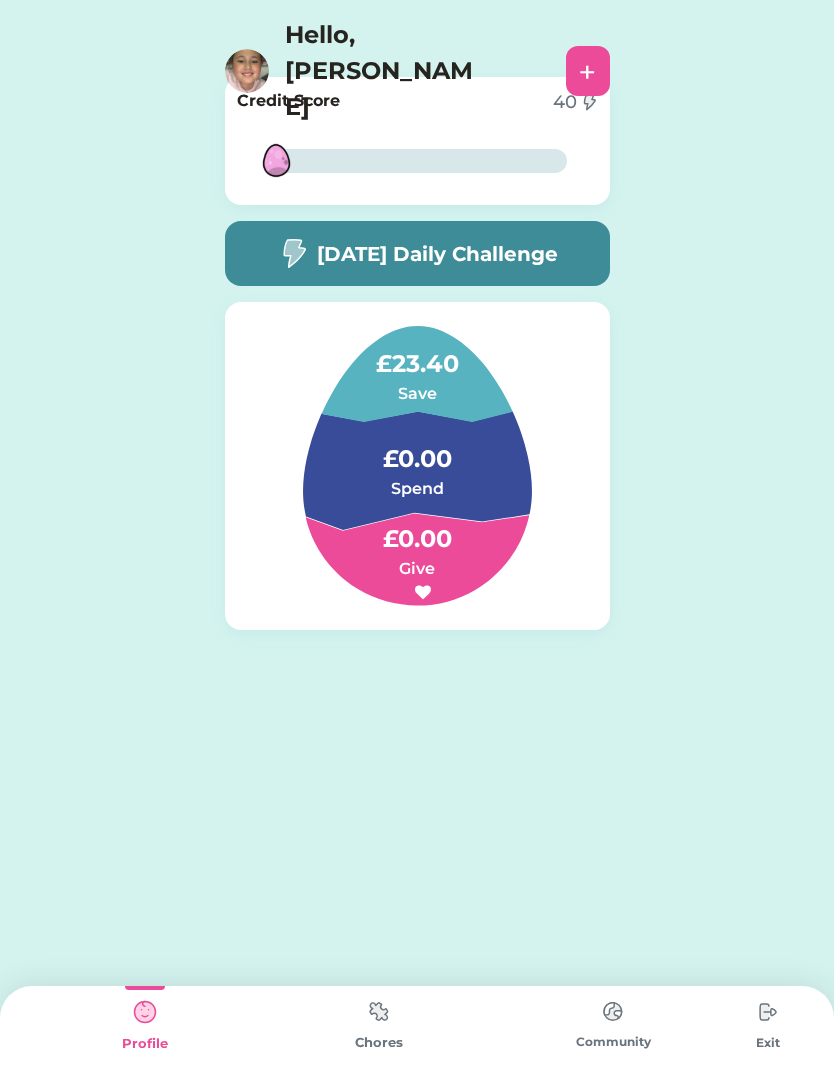 click on "[DATE] Daily Challenge" at bounding box center [417, 253] 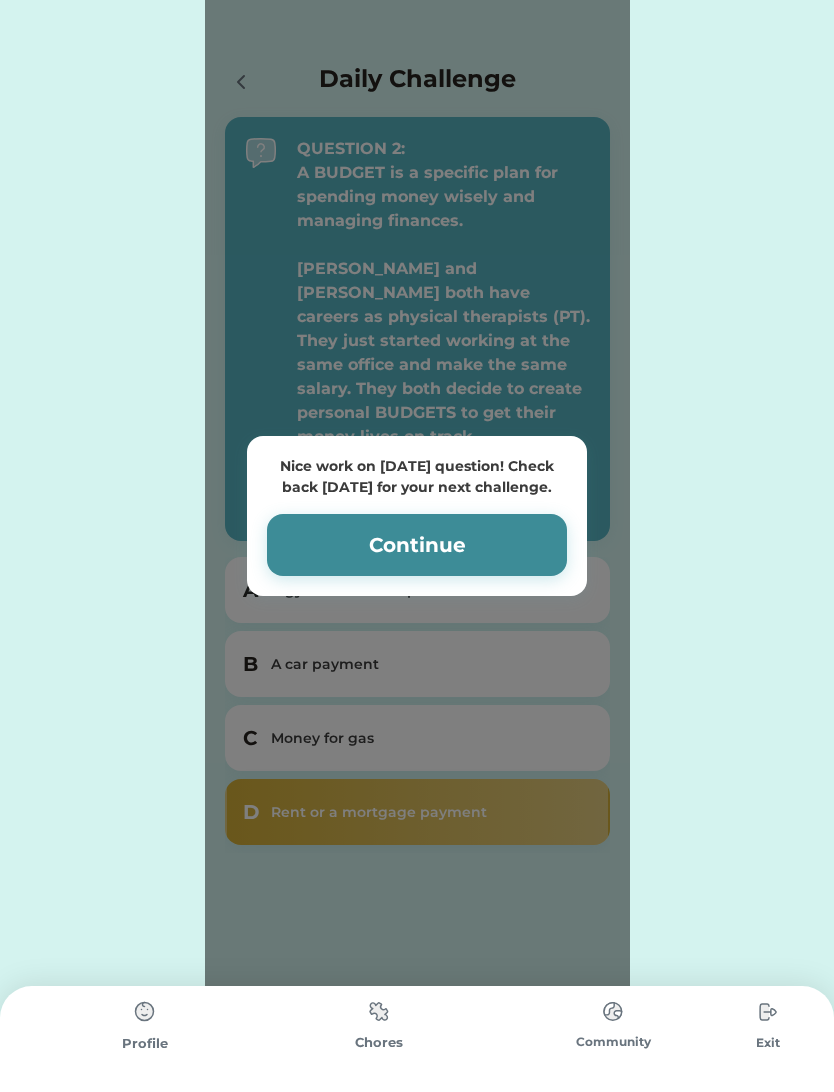 click on "Continue" at bounding box center (417, 545) 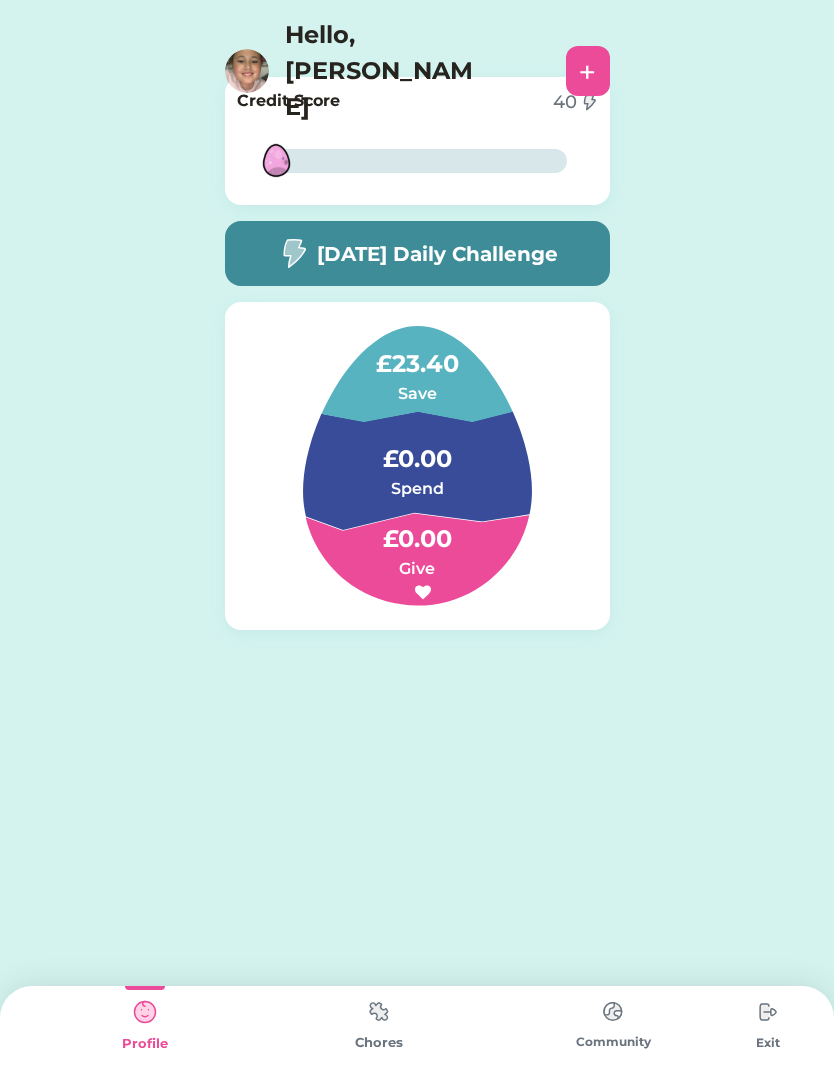 click at bounding box center (379, 1011) 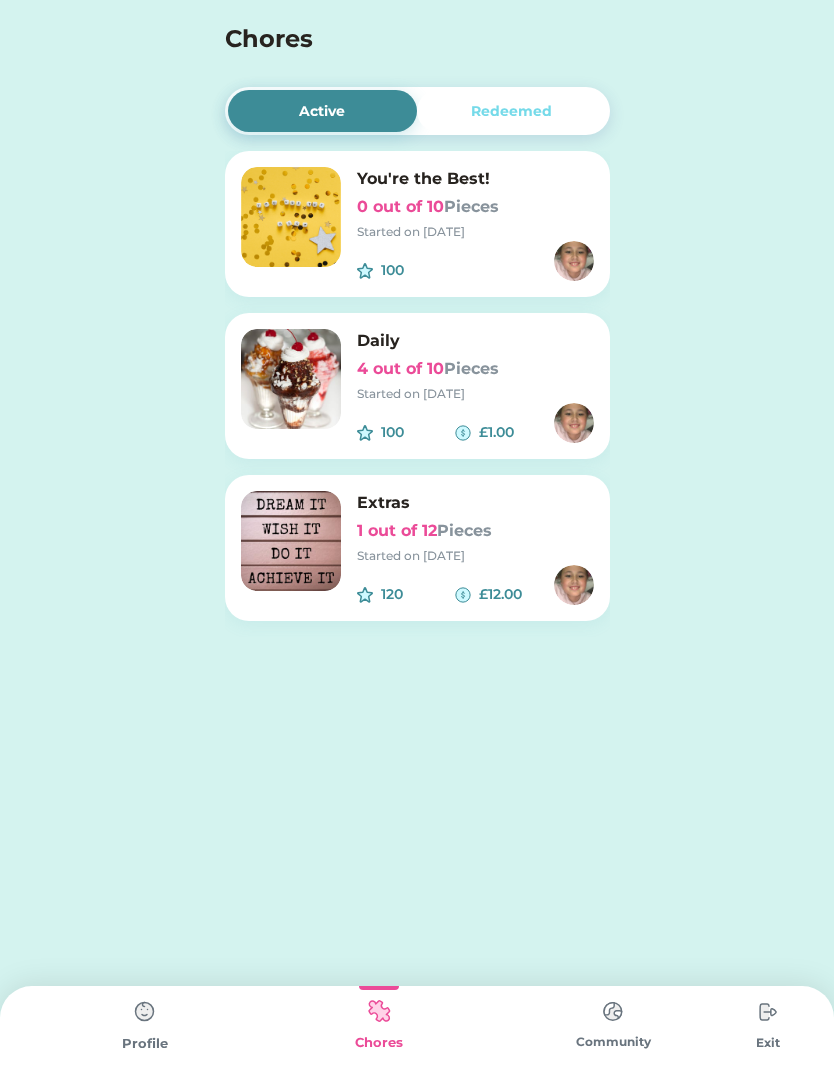 click at bounding box center [613, 1011] 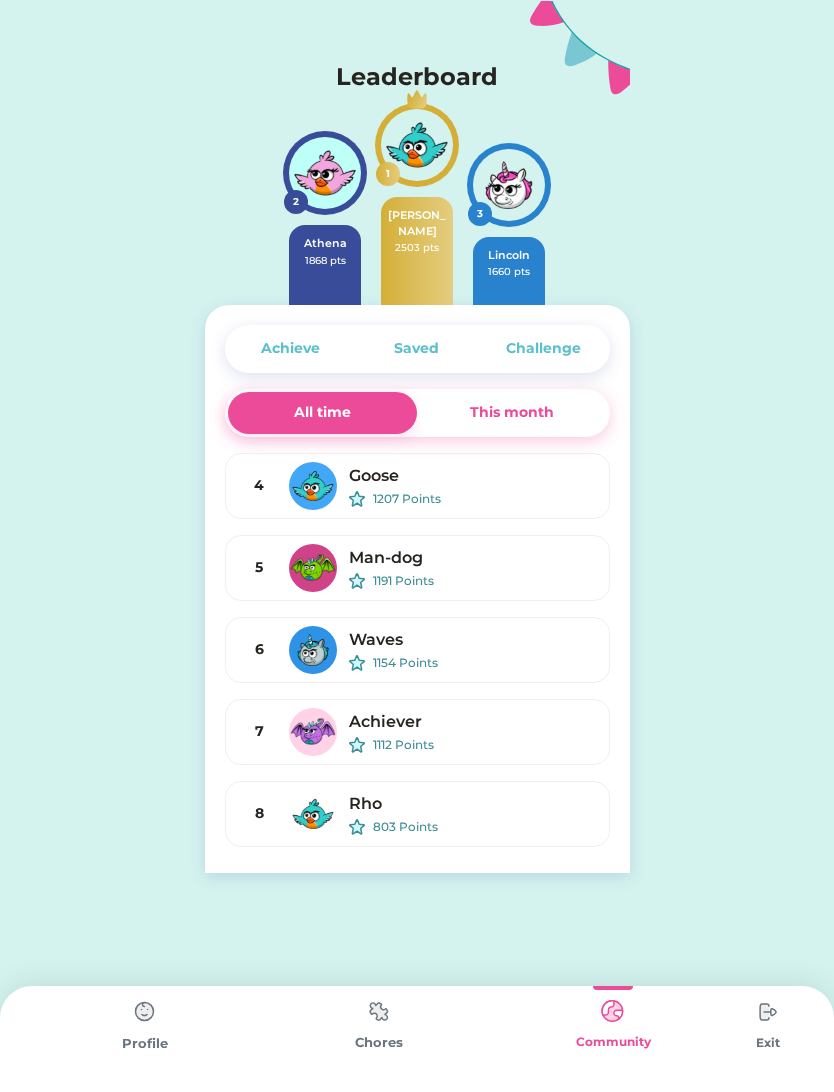 scroll, scrollTop: 0, scrollLeft: 0, axis: both 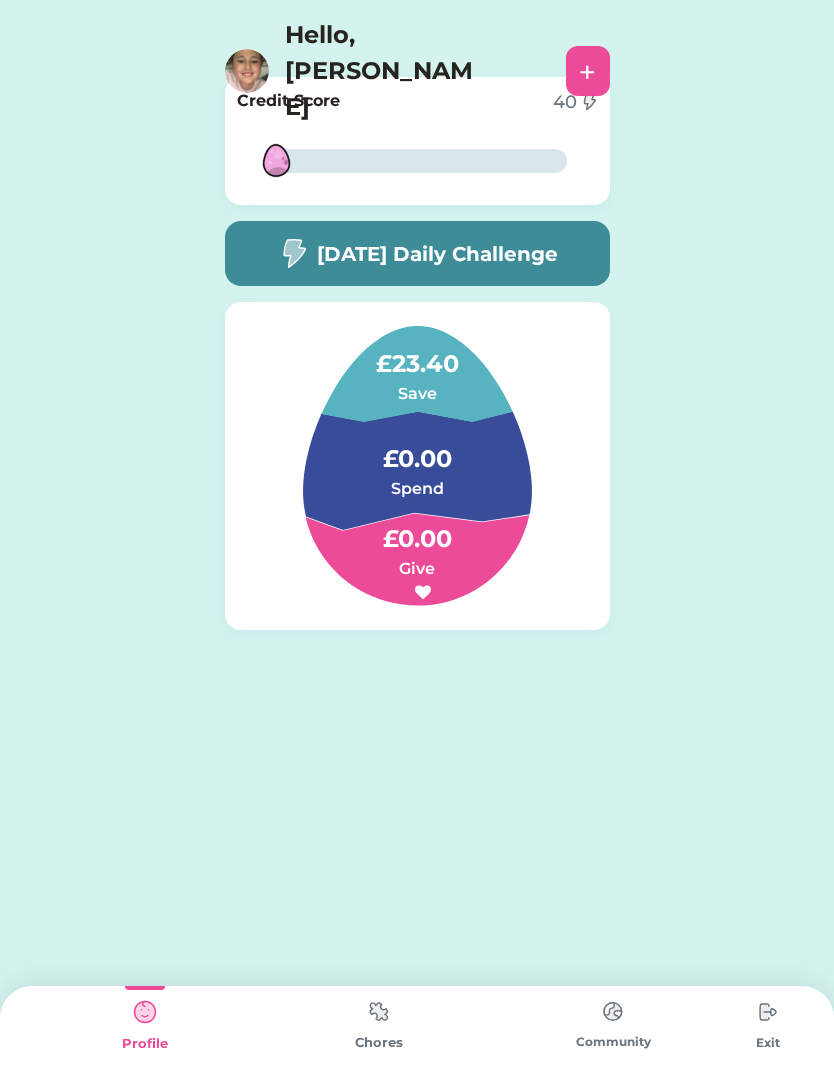 click at bounding box center [276, 160] 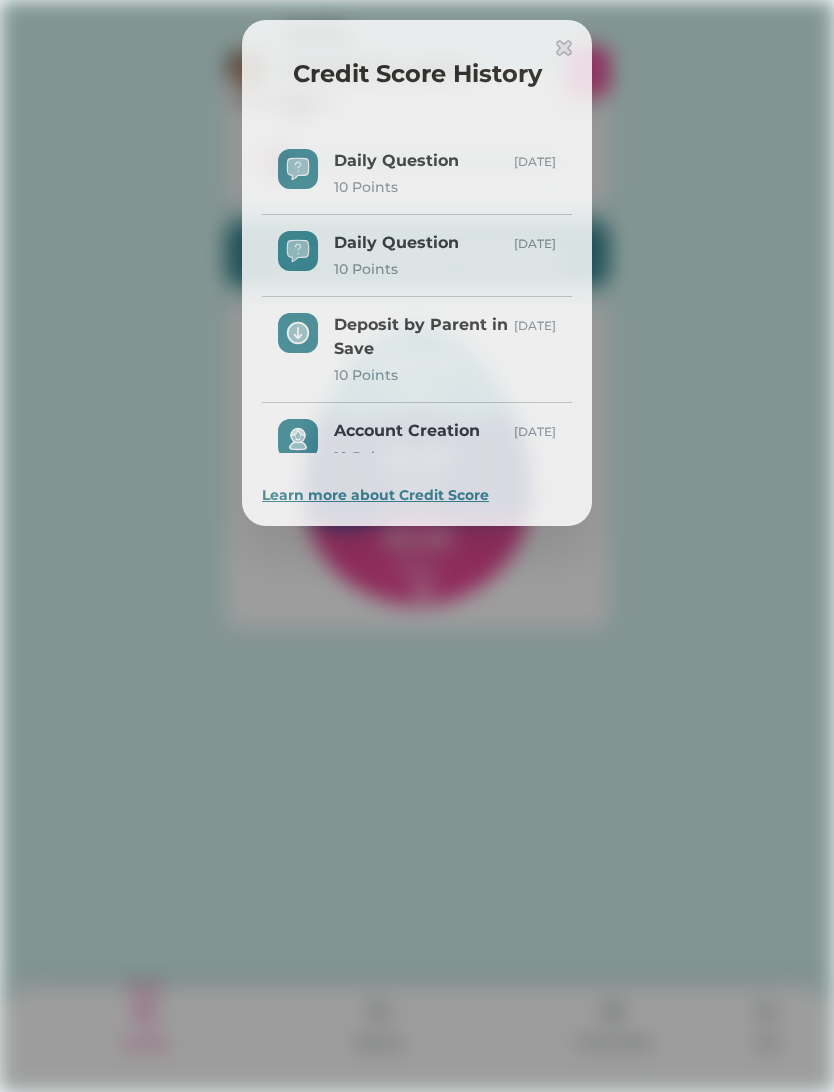 click on "Daily Question 10 Points [DATE]" at bounding box center (417, 173) 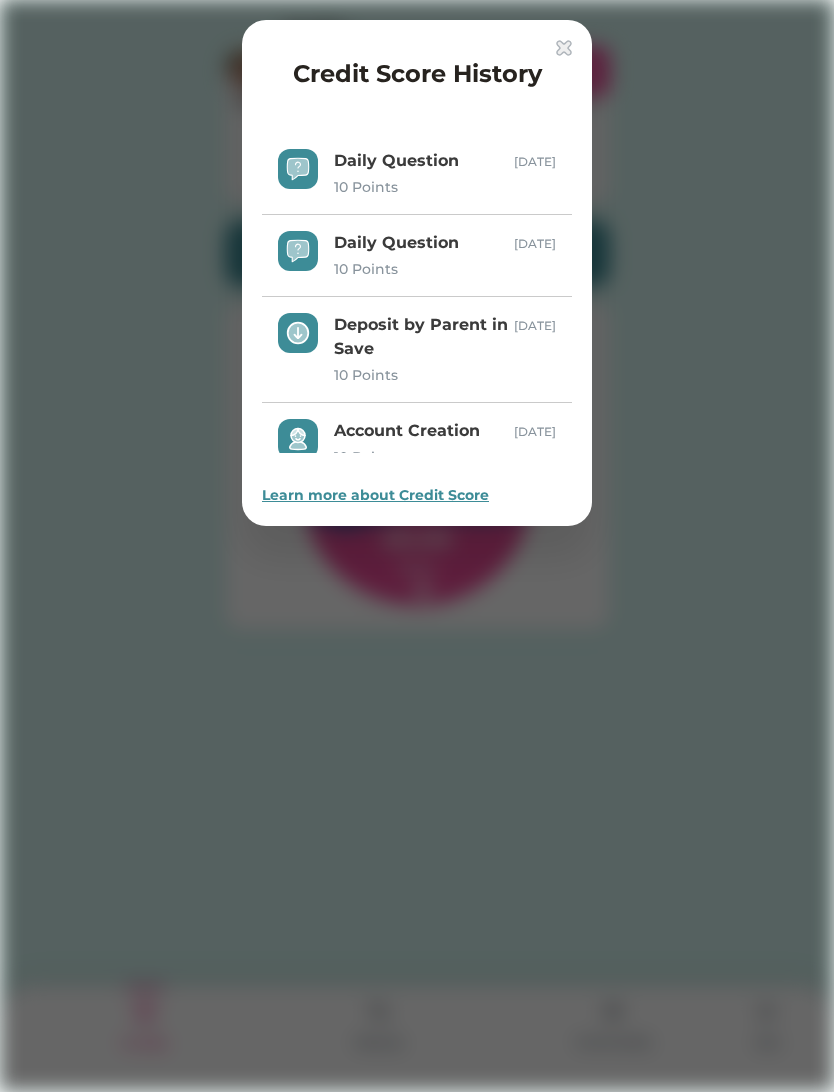 click on "Daily Question 10 Points [DATE]" at bounding box center [417, 173] 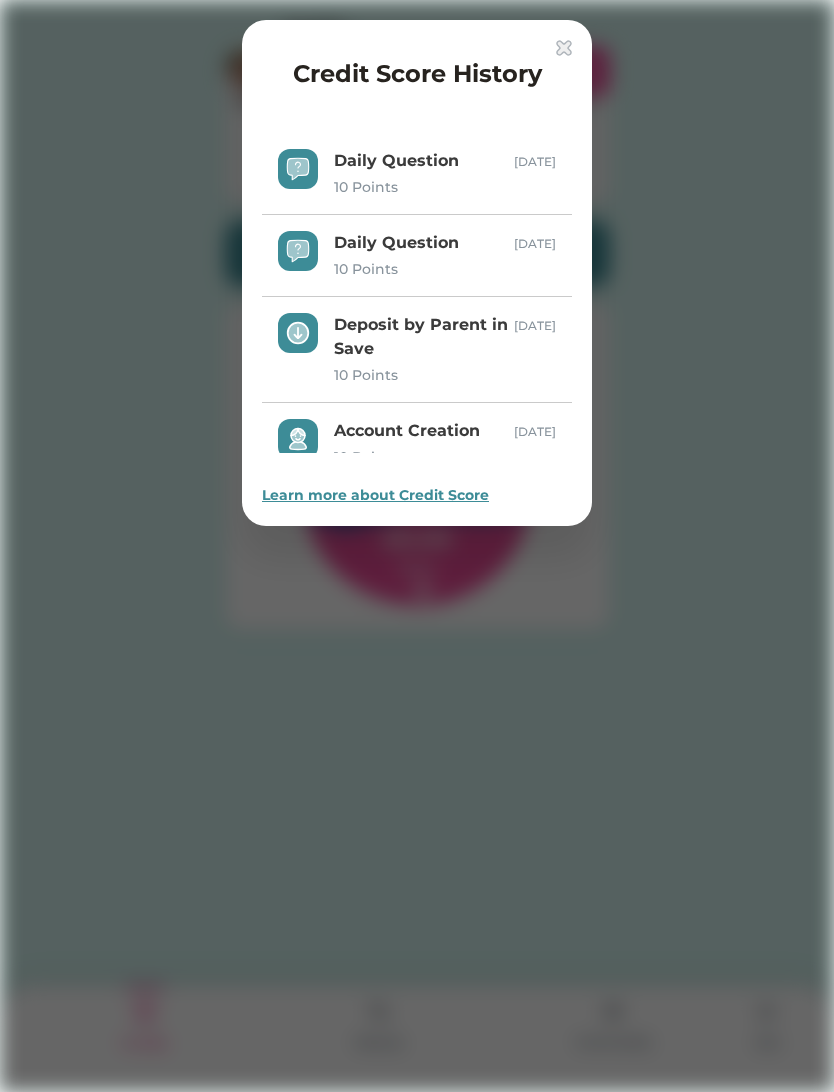 click at bounding box center [564, 48] 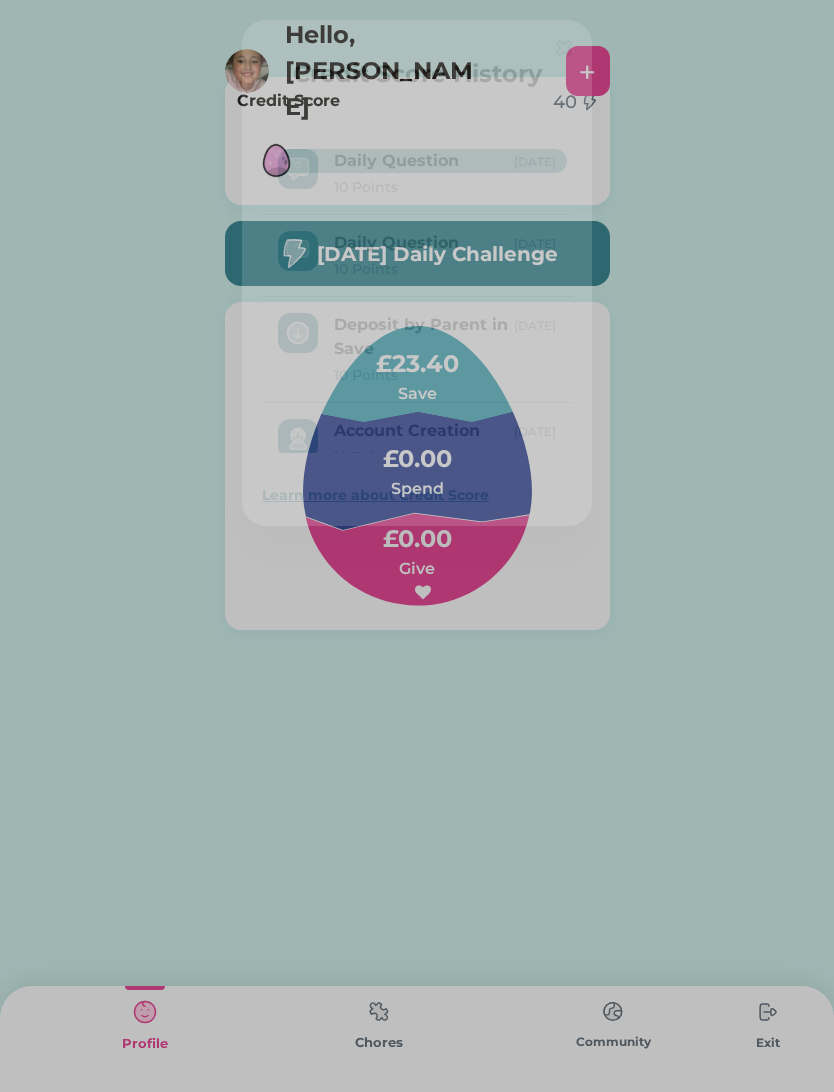 click on "+" at bounding box center [588, 71] 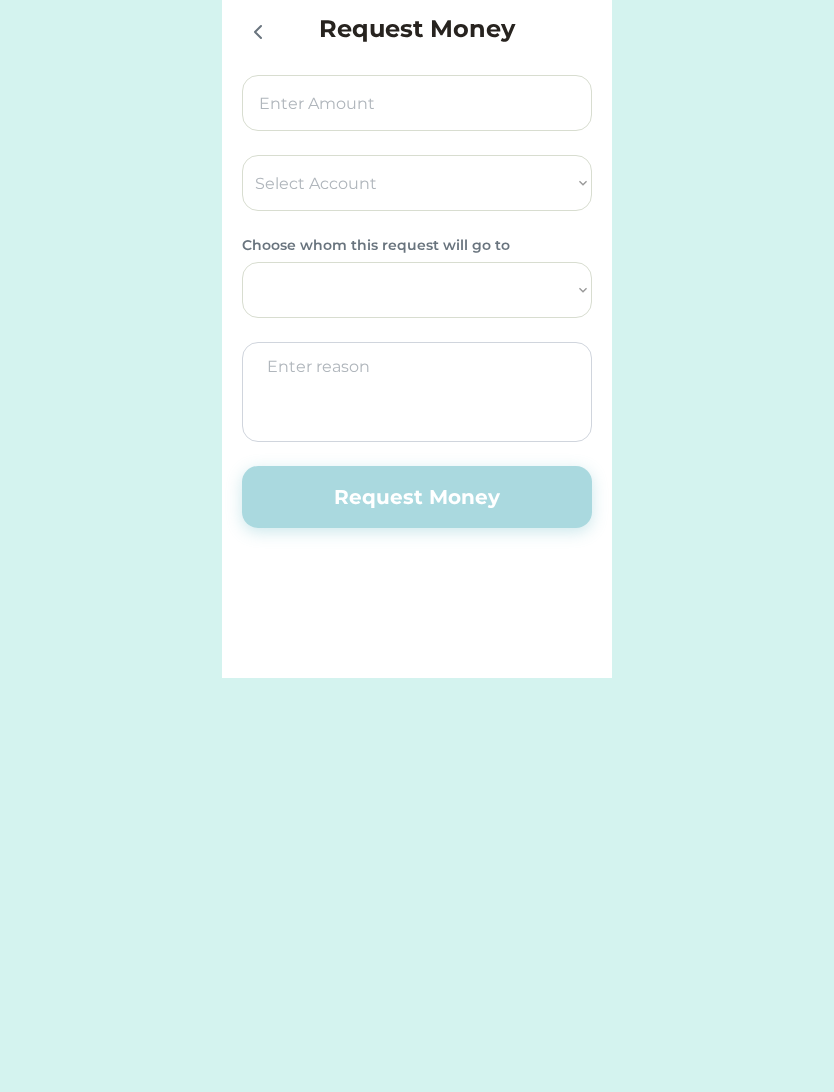 click at bounding box center (417, 290) 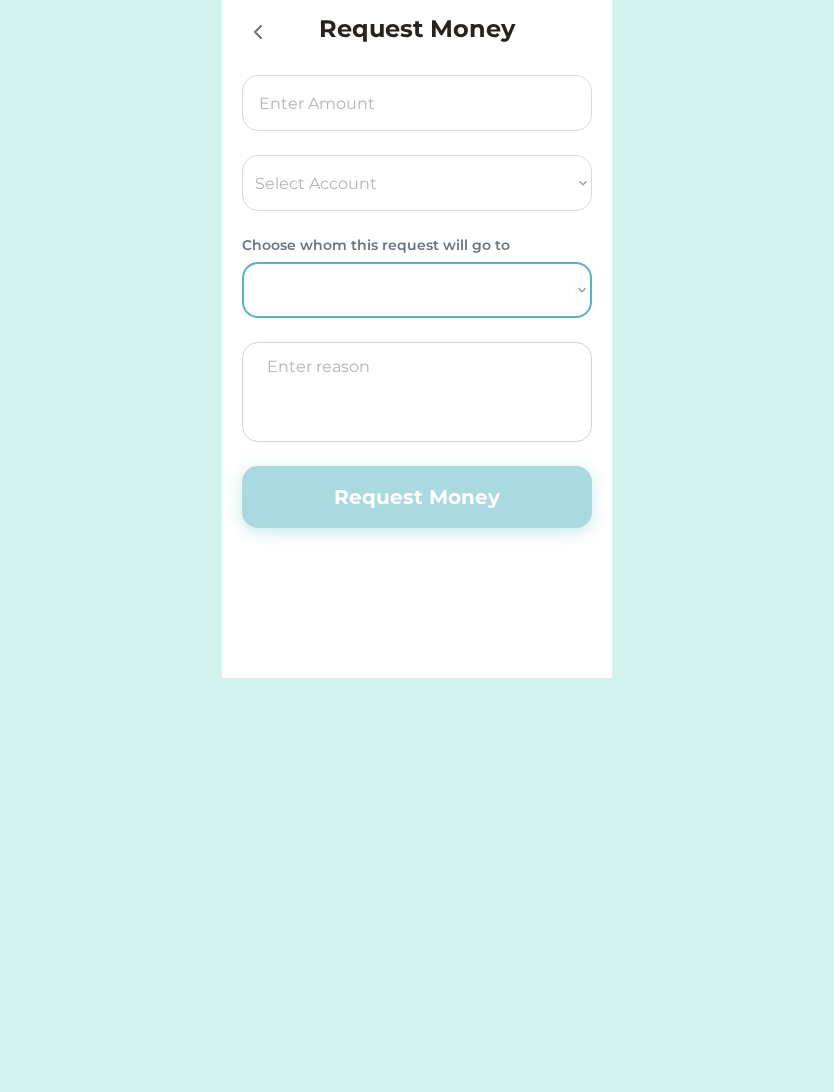 click at bounding box center (417, 290) 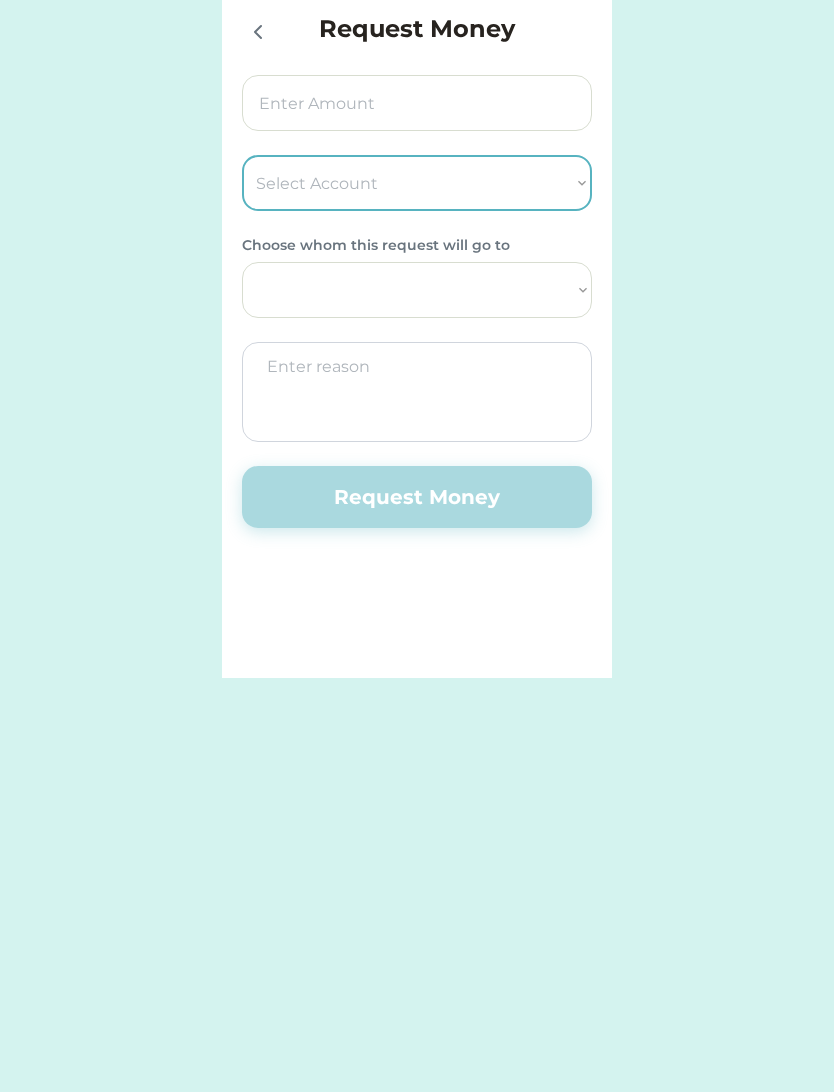 click on "Select Account OneLocal Bank Save Give Spend" at bounding box center (417, 183) 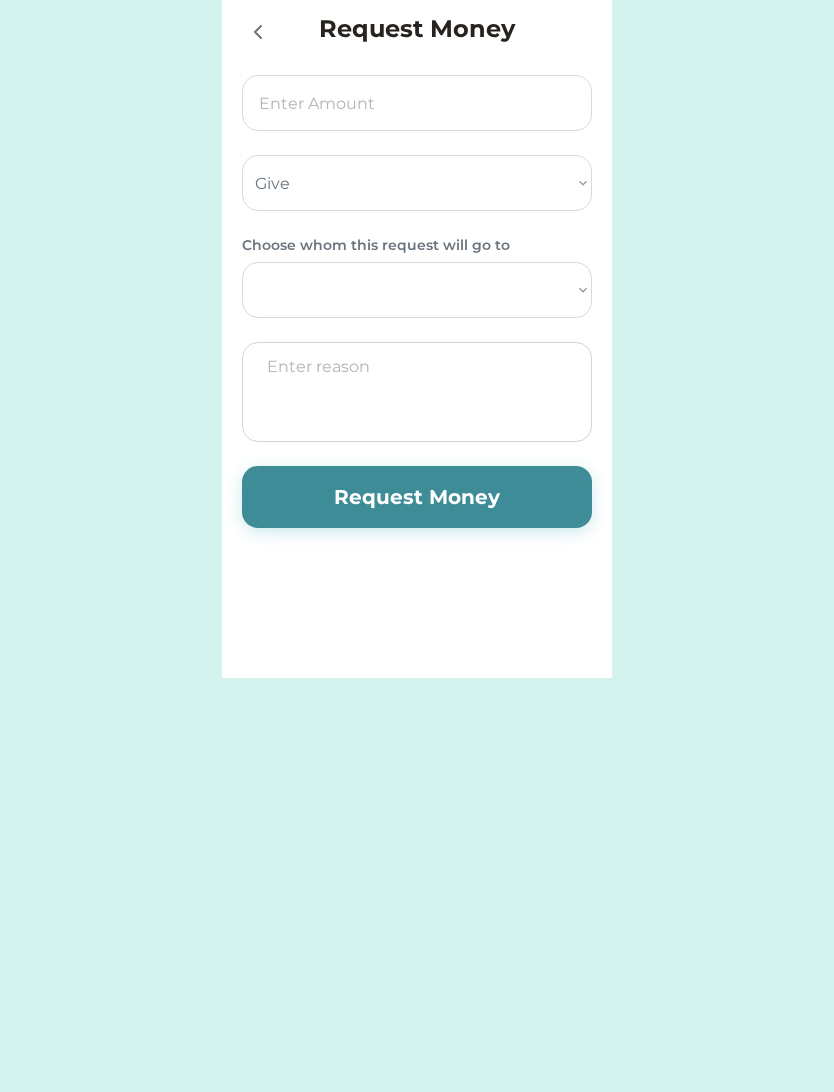 click at bounding box center (417, 103) 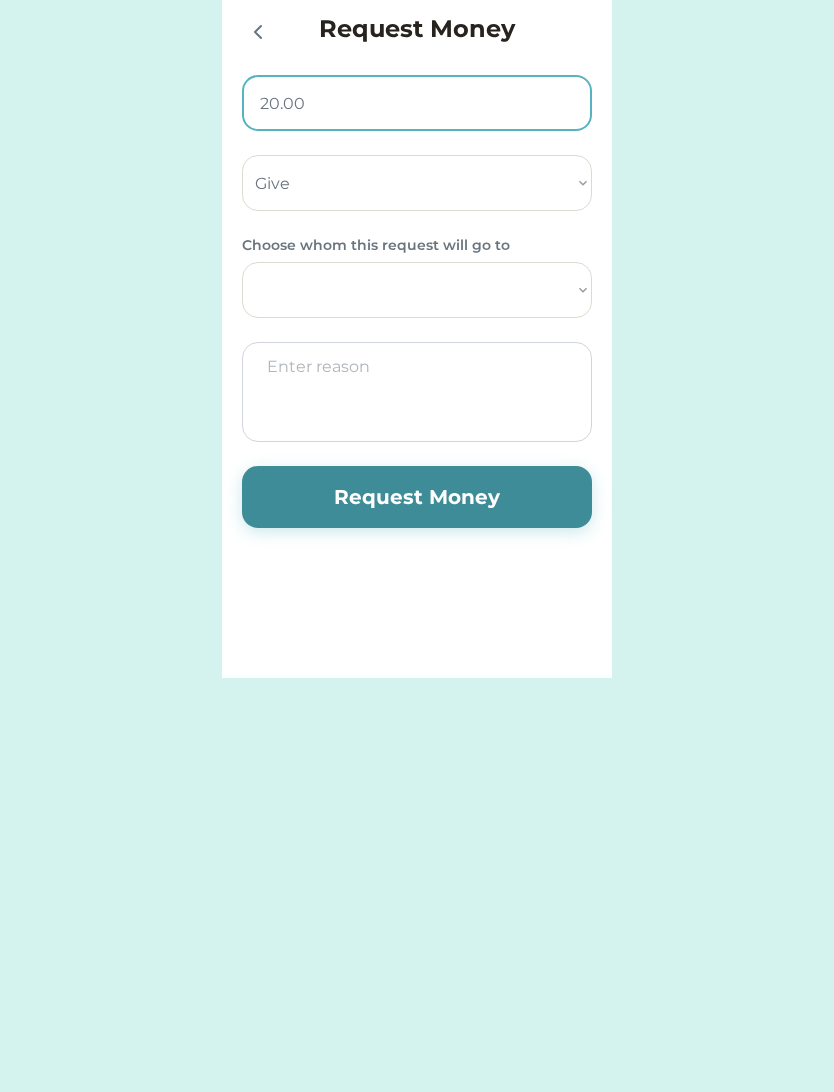 type on "2.00" 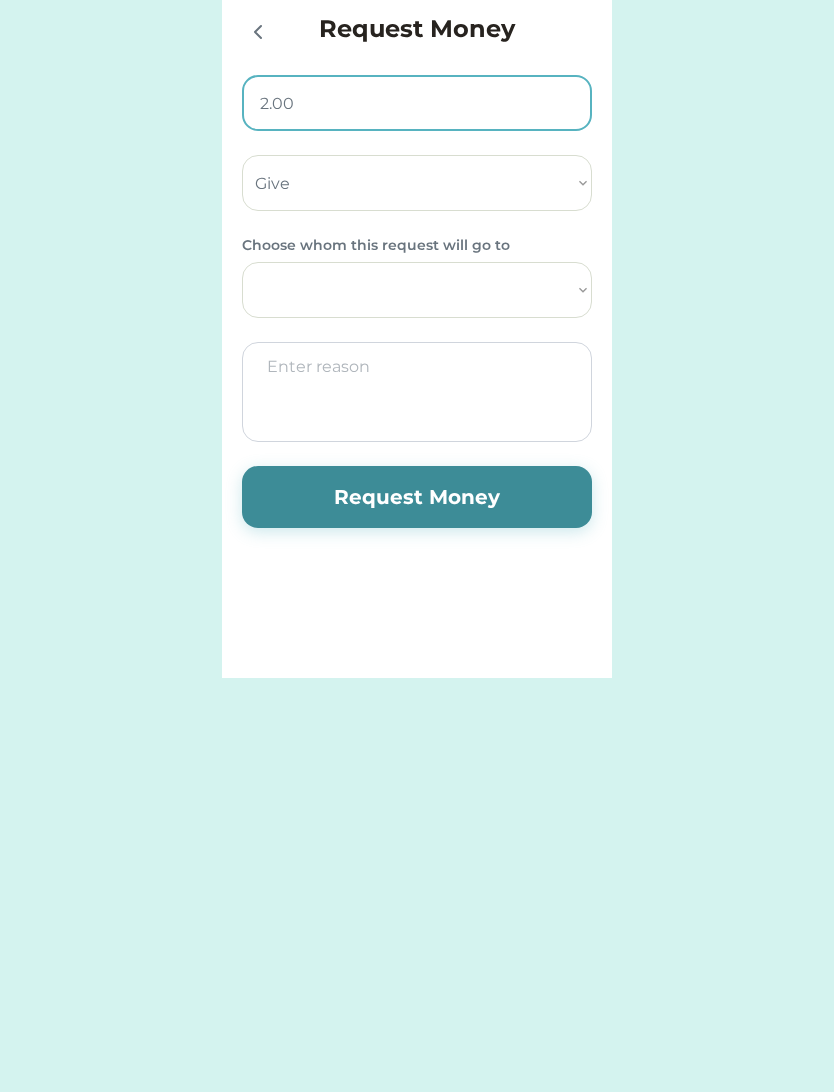 click at bounding box center [417, 103] 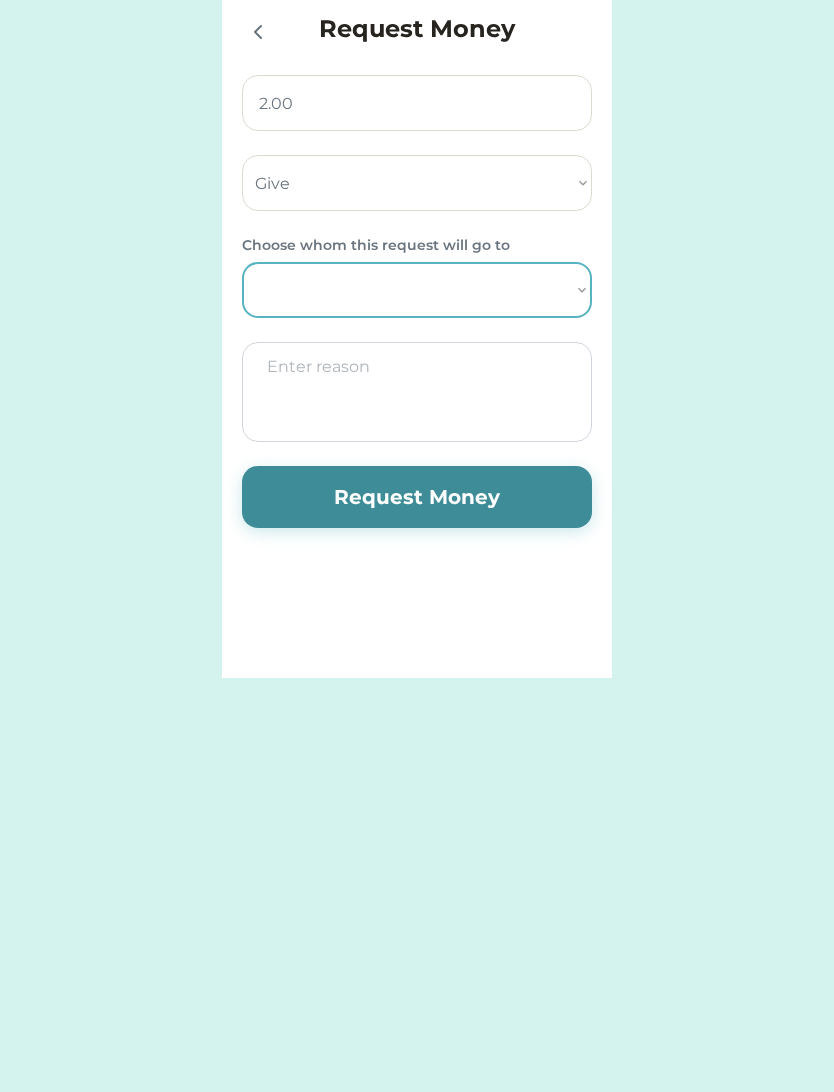 click at bounding box center (417, 392) 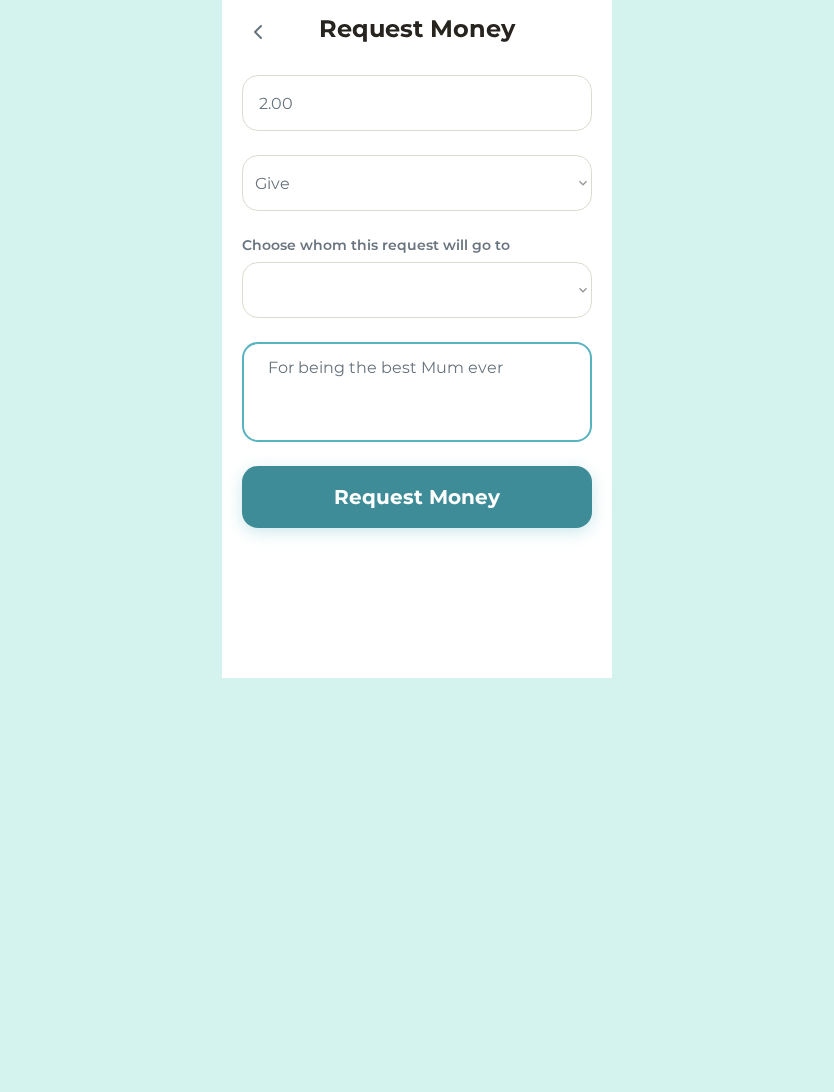 type on "For being the best Mum ever" 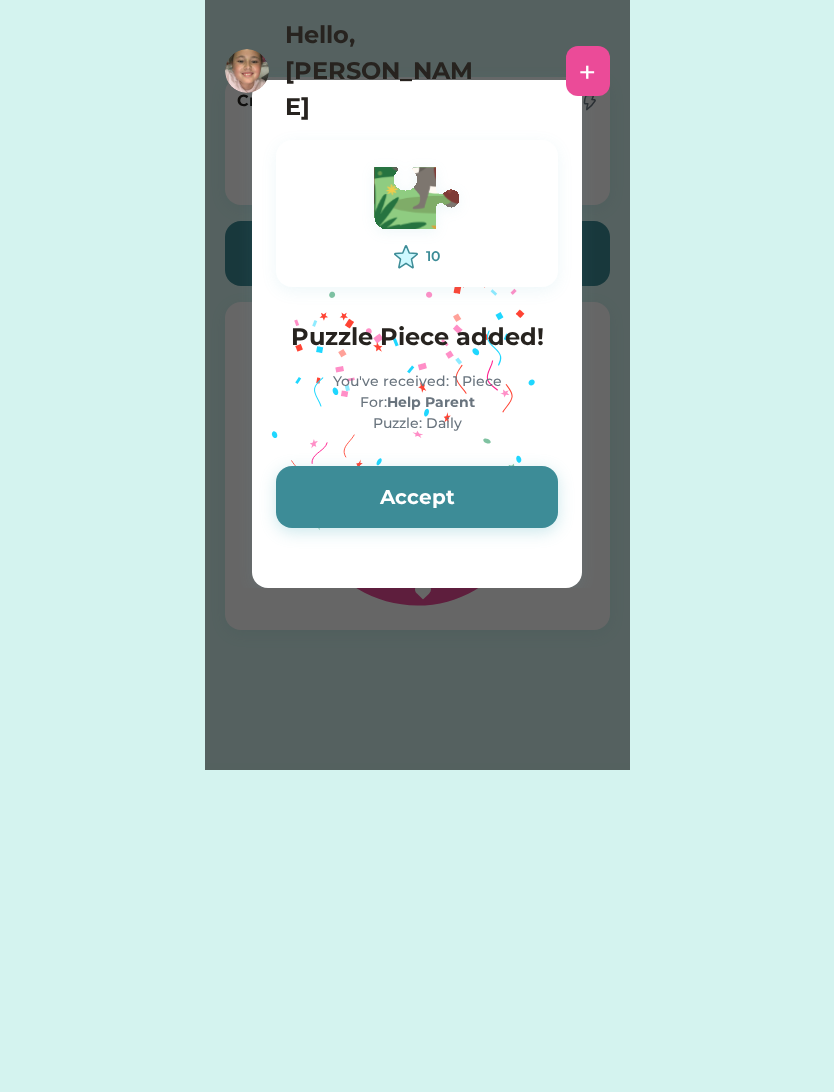 click on "Accept" at bounding box center (417, 497) 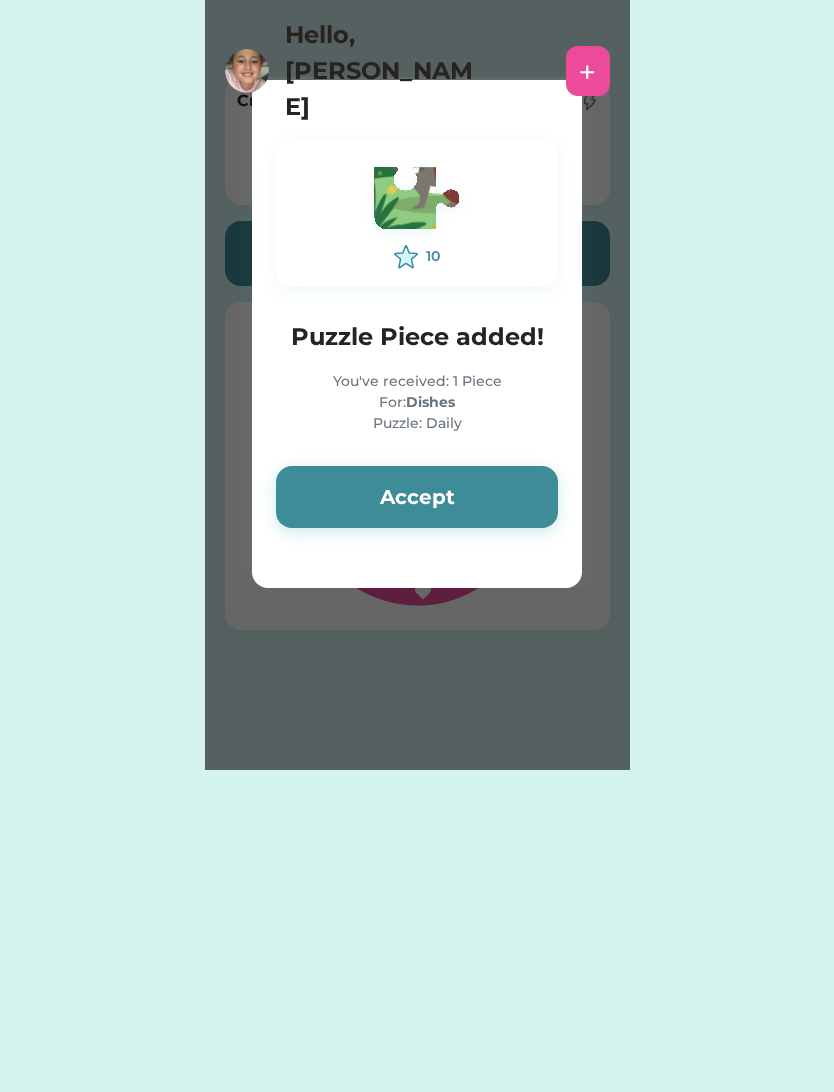 click on "Accept" at bounding box center [417, 497] 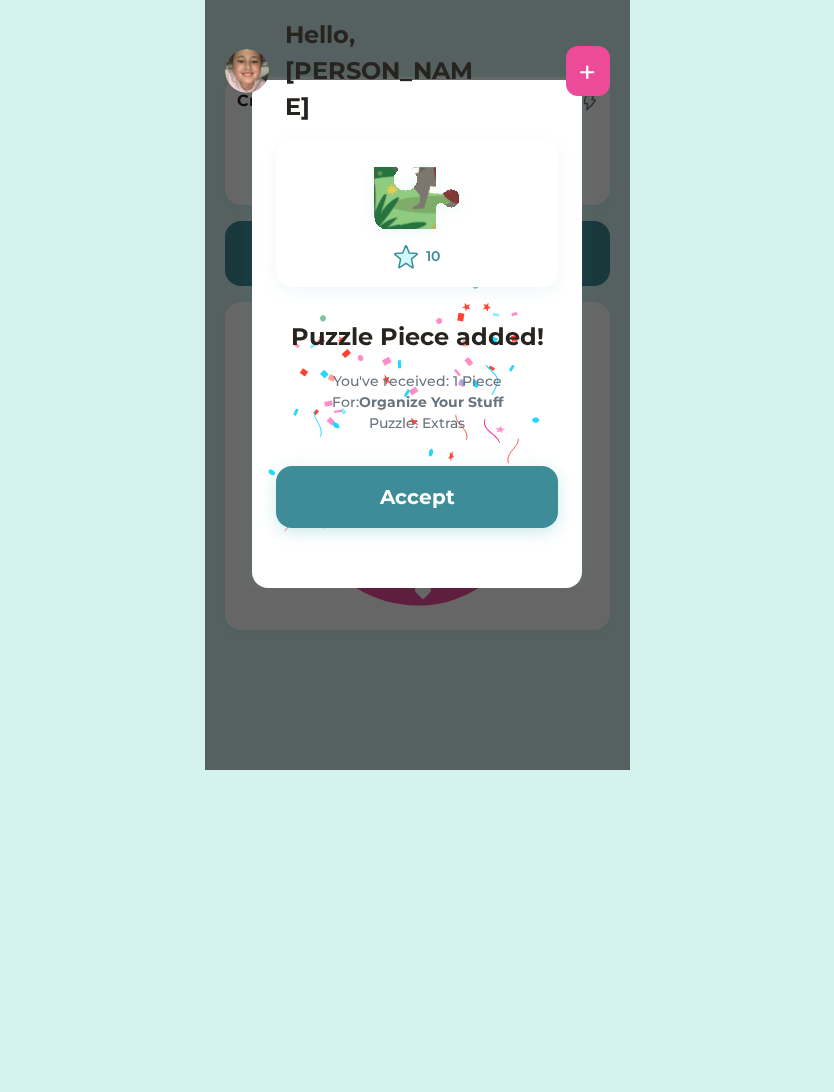 click on "Accept" at bounding box center (417, 497) 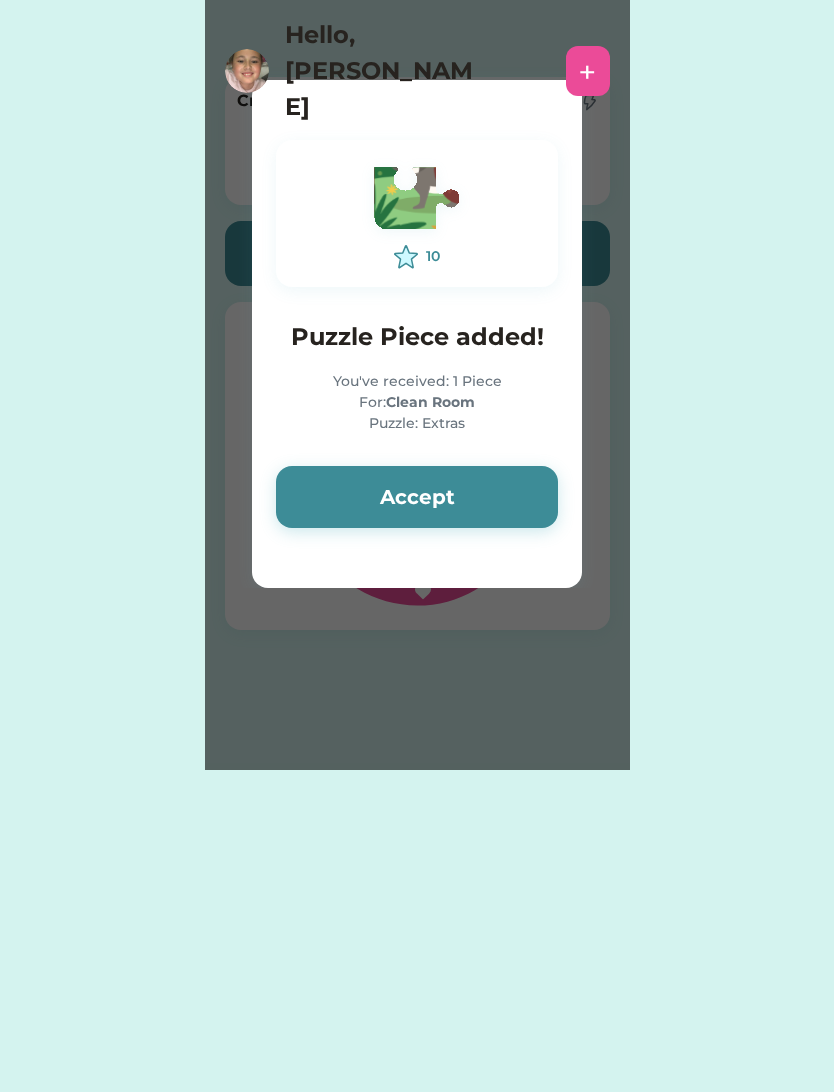 click on "Accept" at bounding box center [417, 497] 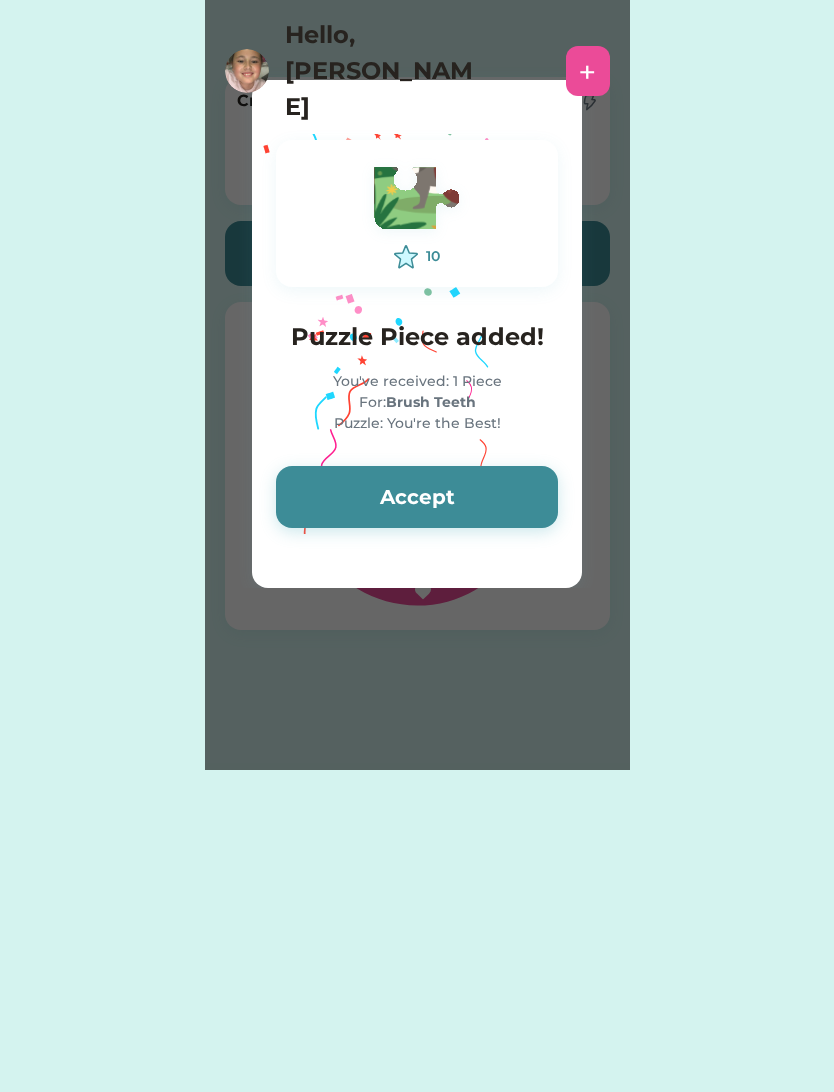 click on "Accept" at bounding box center (417, 497) 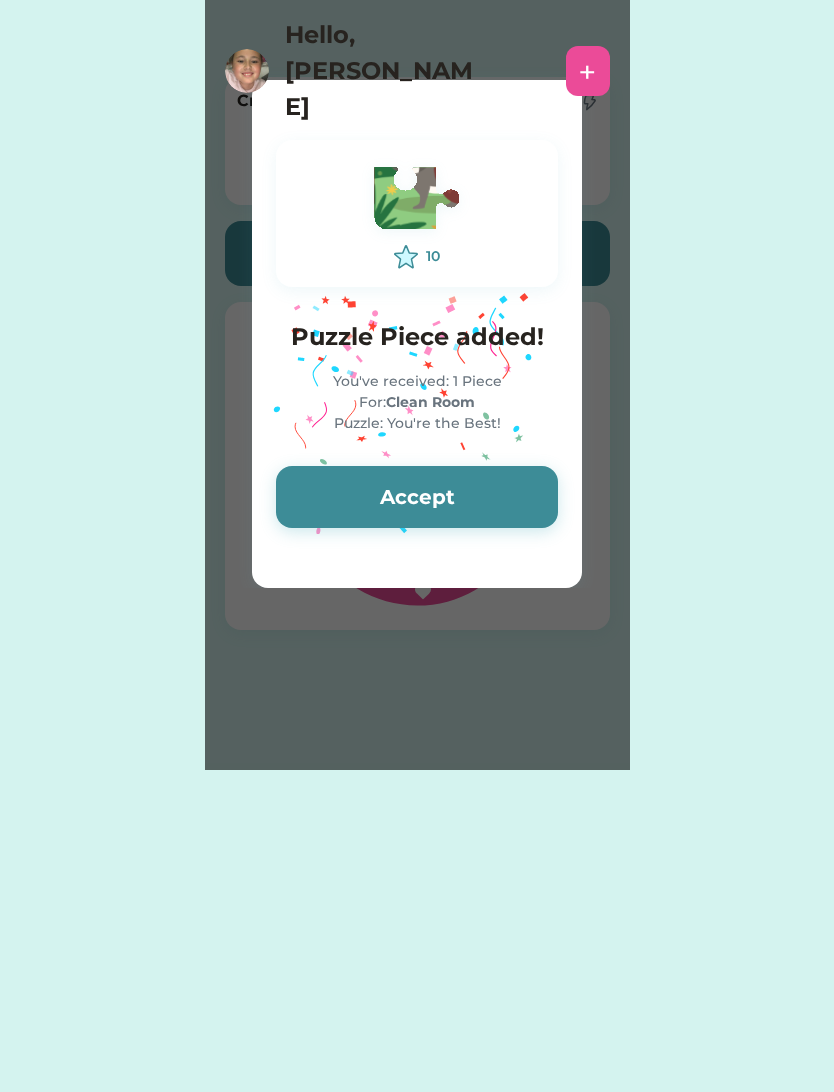 click on "Accept" at bounding box center (417, 497) 